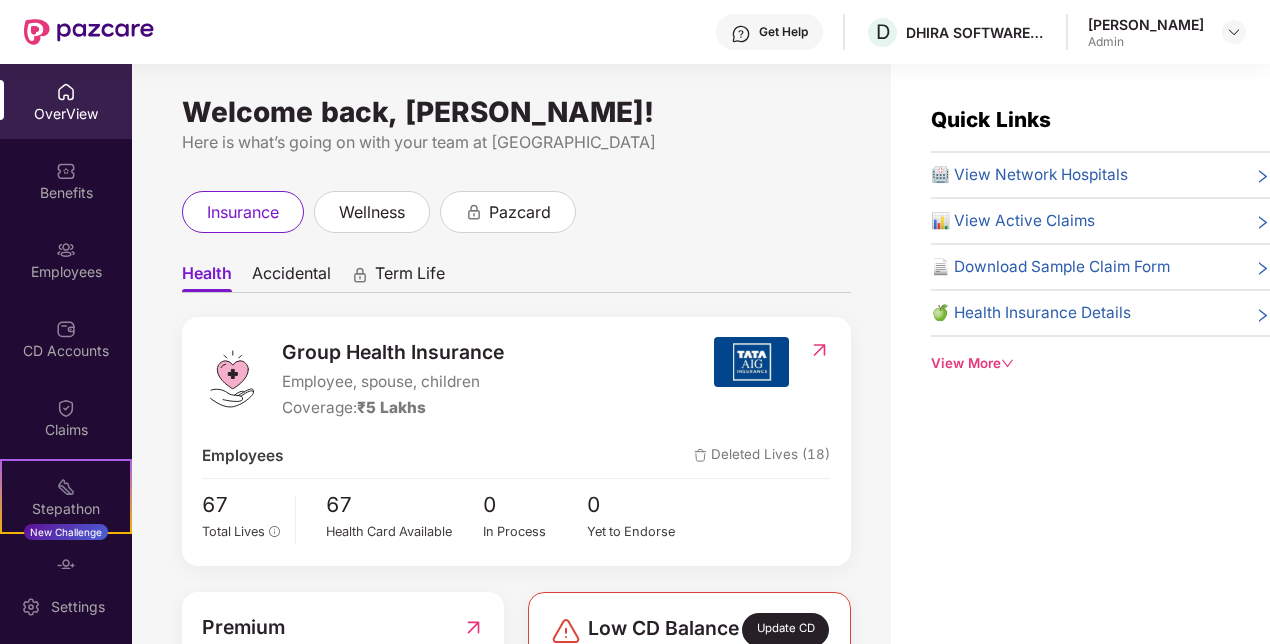scroll, scrollTop: 0, scrollLeft: 0, axis: both 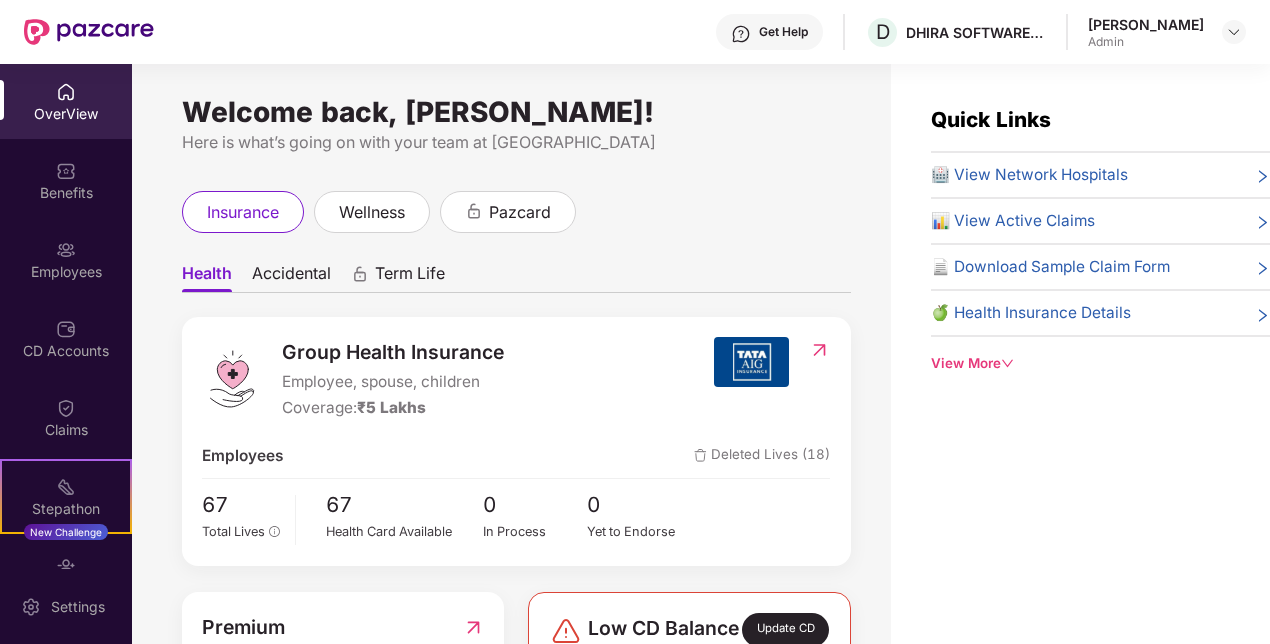 click on "Admin" at bounding box center (1146, 42) 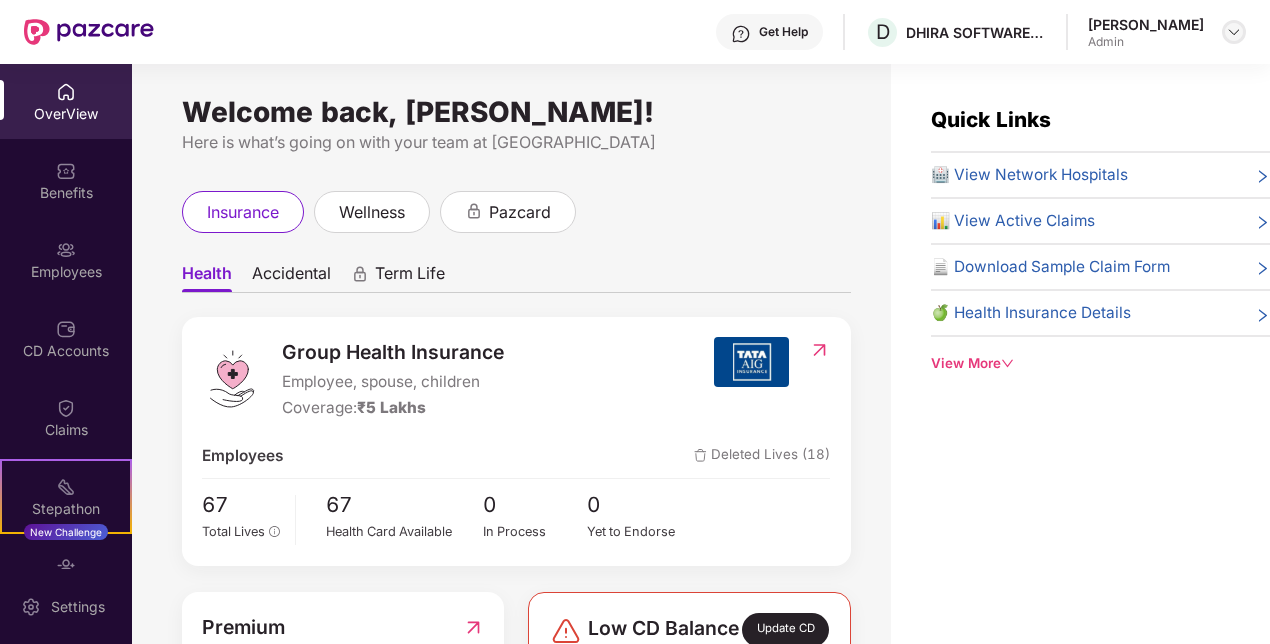 click at bounding box center (1234, 32) 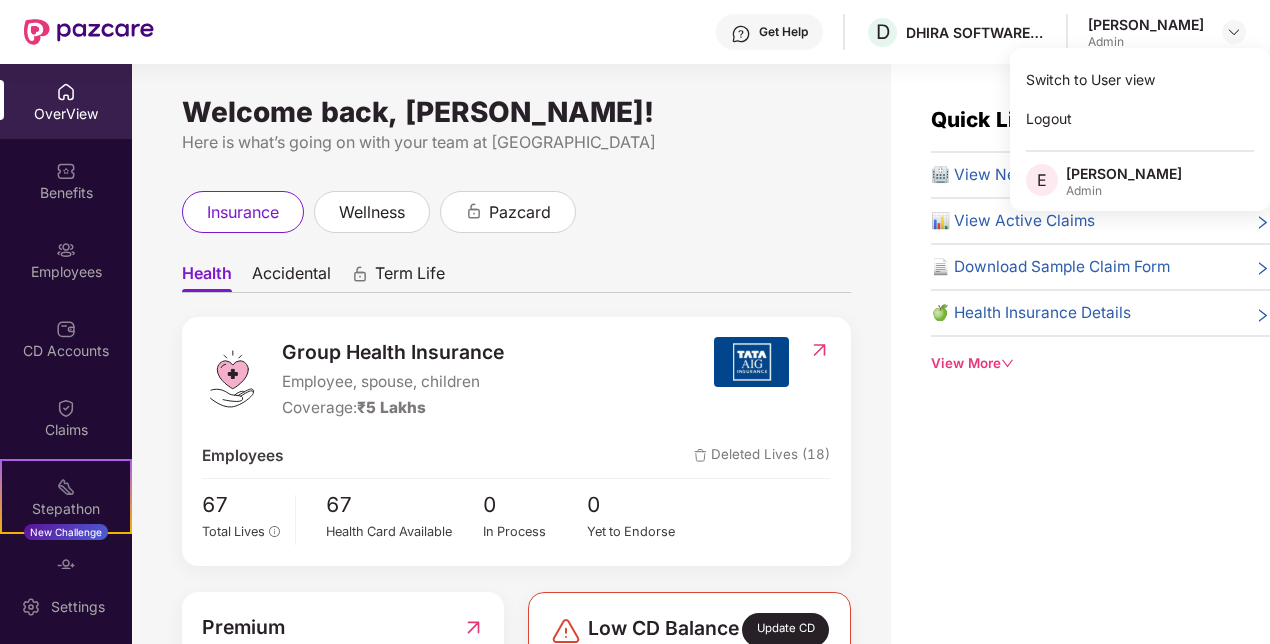 click on "[PERSON_NAME]" at bounding box center [1124, 173] 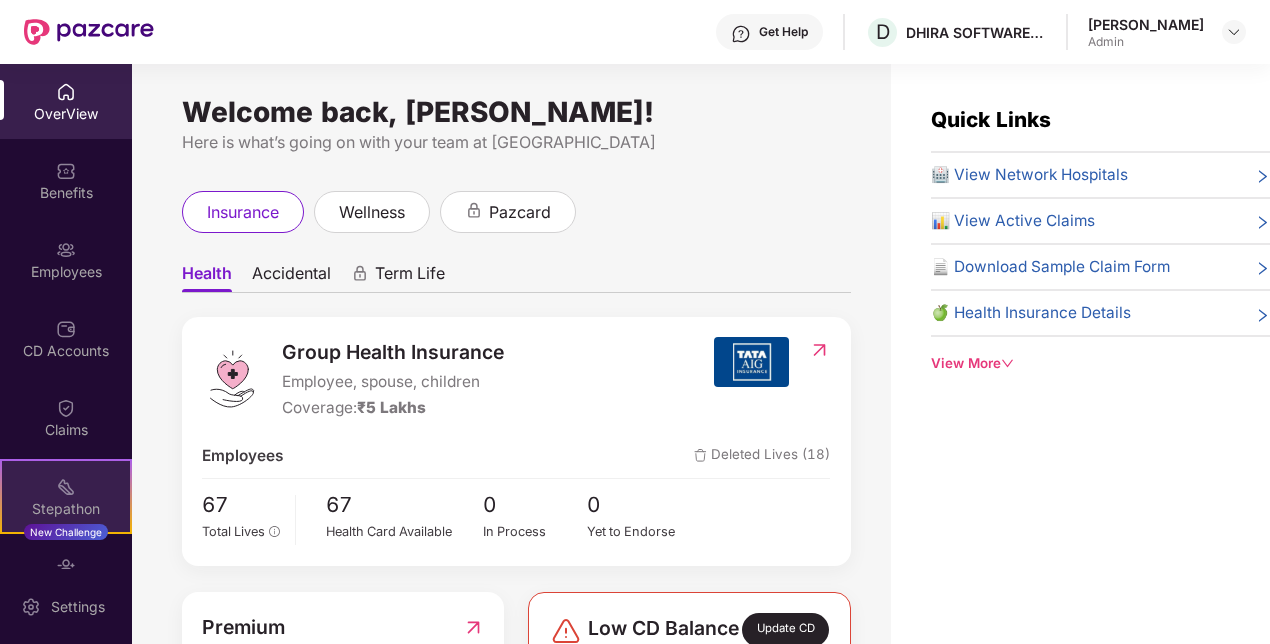 click on "Stepathon" at bounding box center [66, 509] 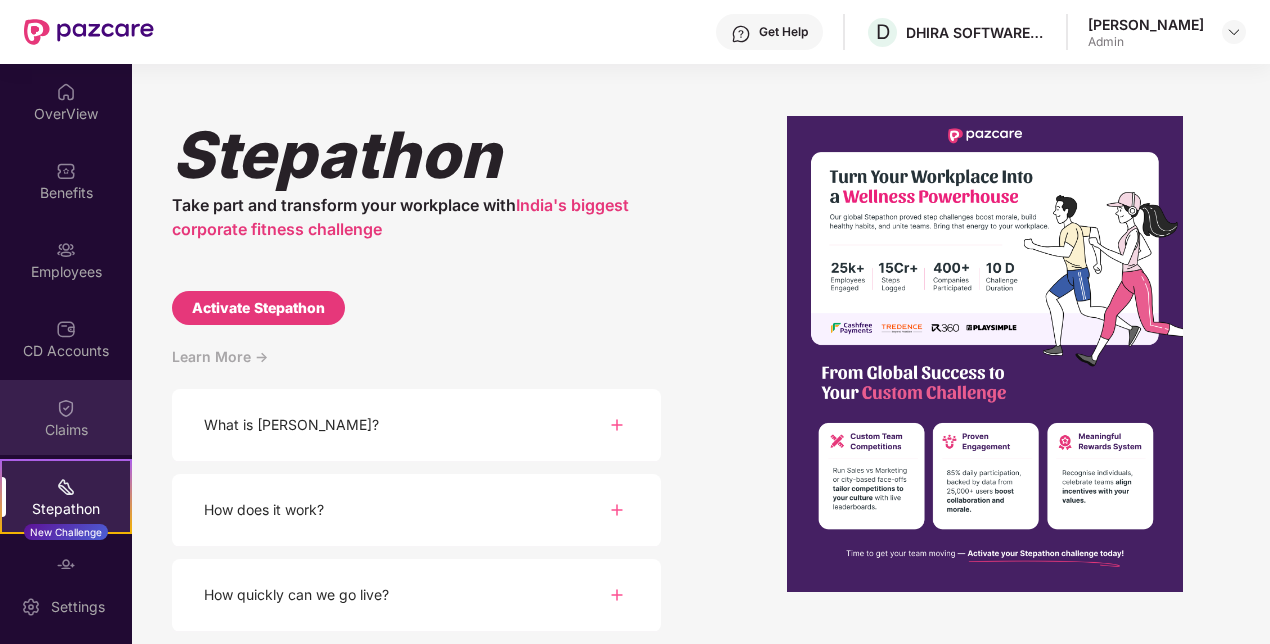 click on "Claims" at bounding box center (66, 430) 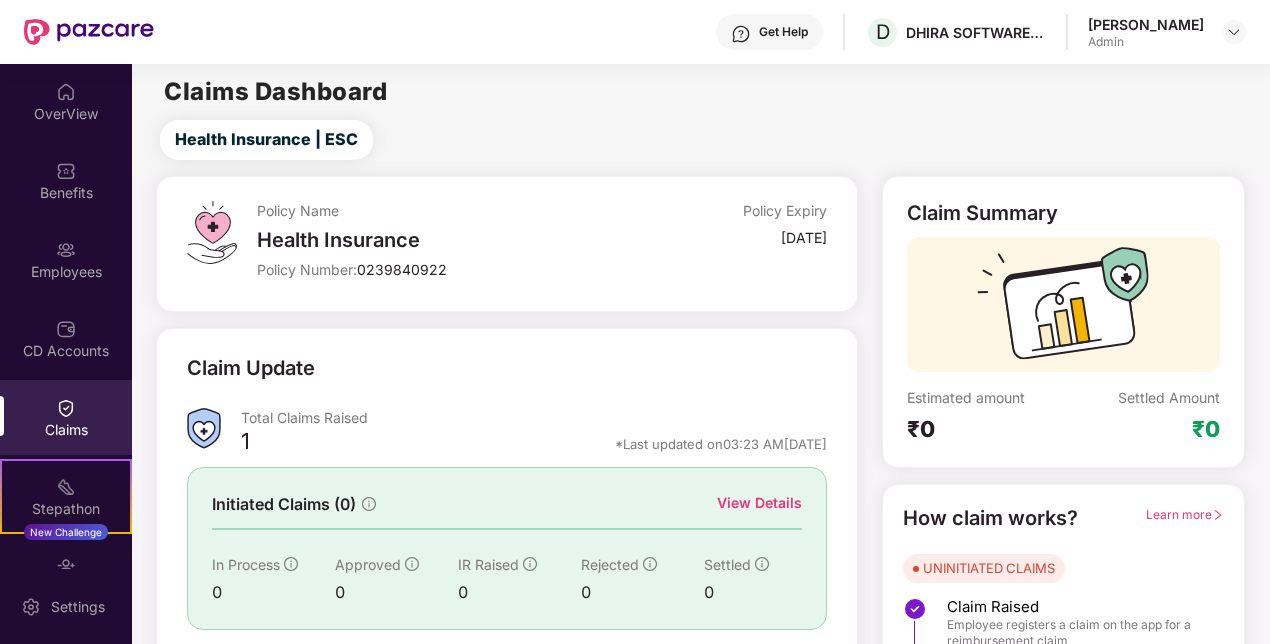 click at bounding box center [66, 329] 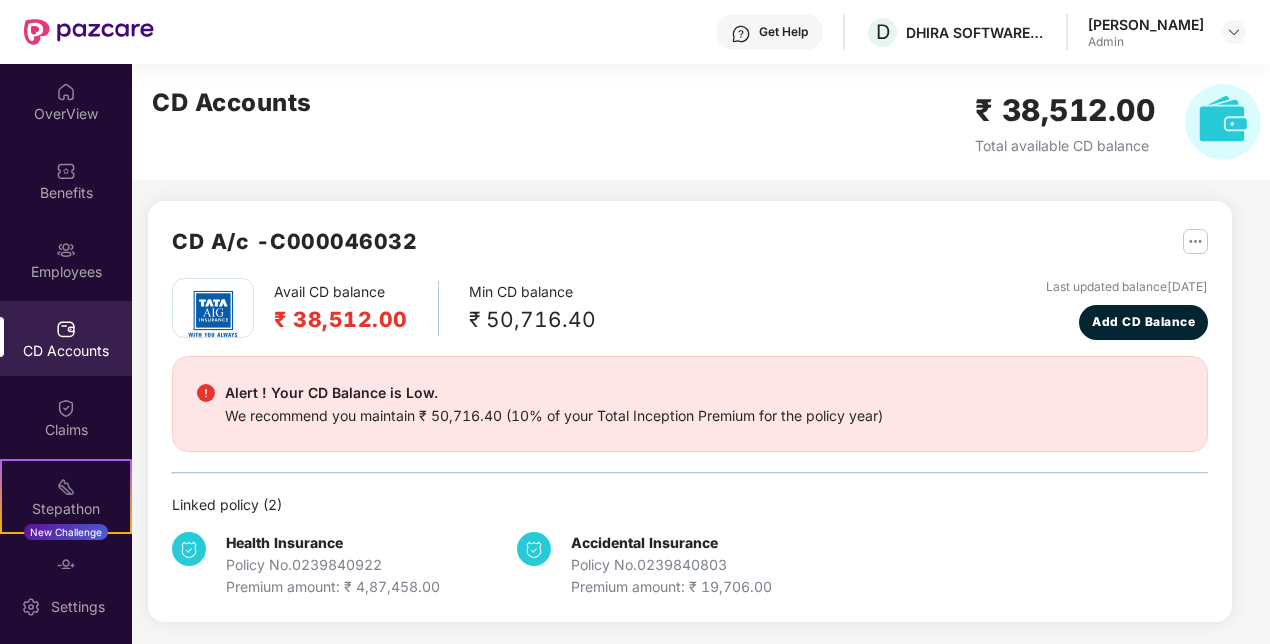 scroll, scrollTop: 5, scrollLeft: 0, axis: vertical 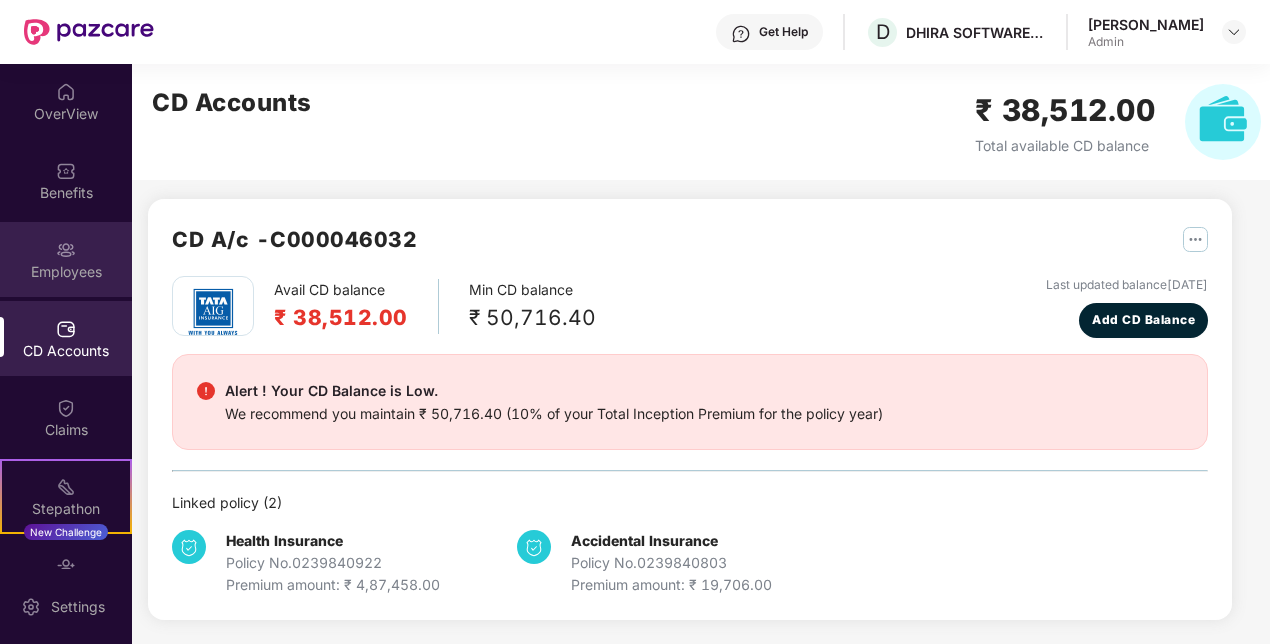 click on "Employees" at bounding box center [66, 271] 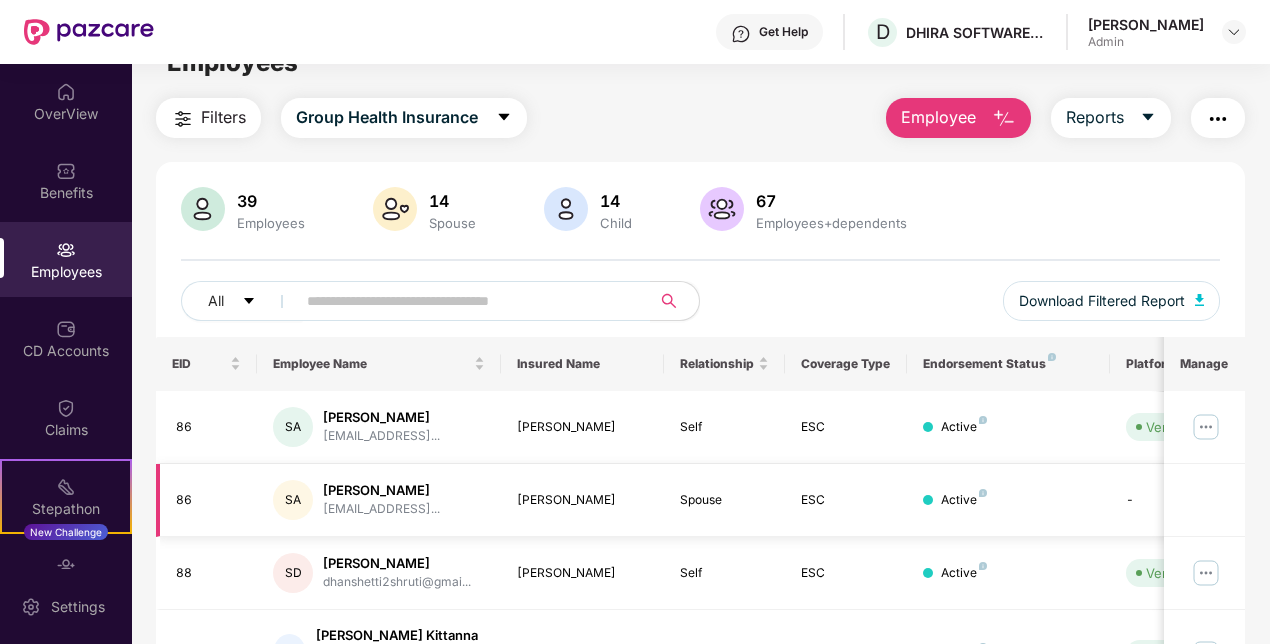 scroll, scrollTop: 0, scrollLeft: 0, axis: both 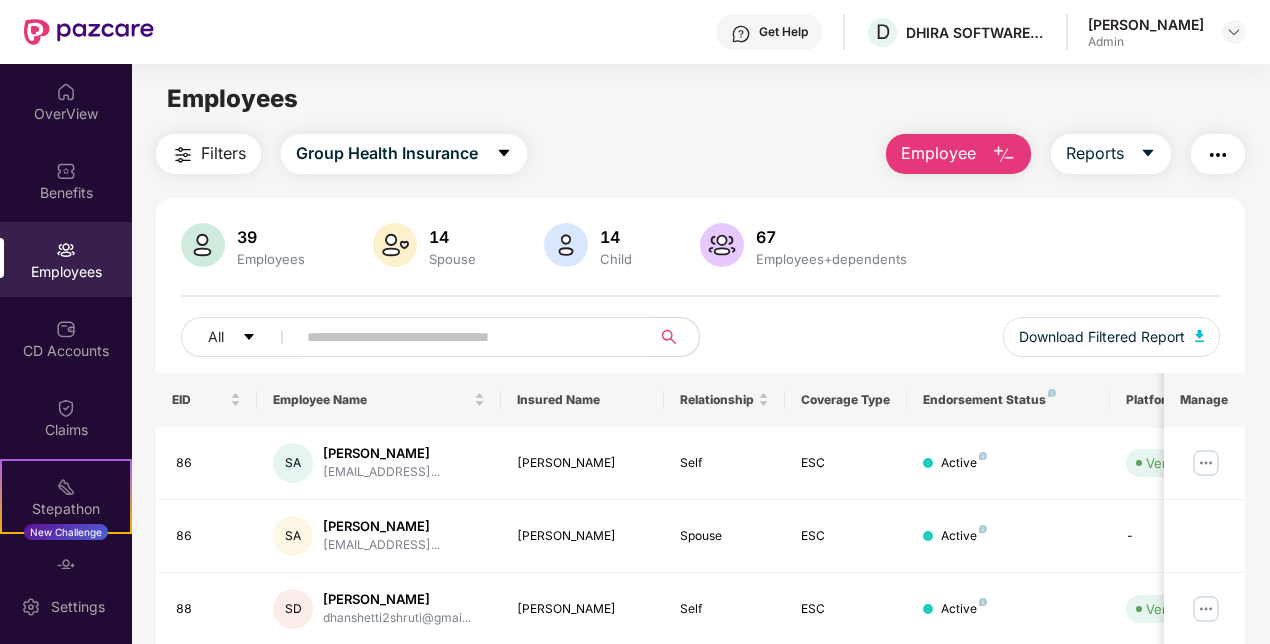 click on "Employee" at bounding box center (938, 153) 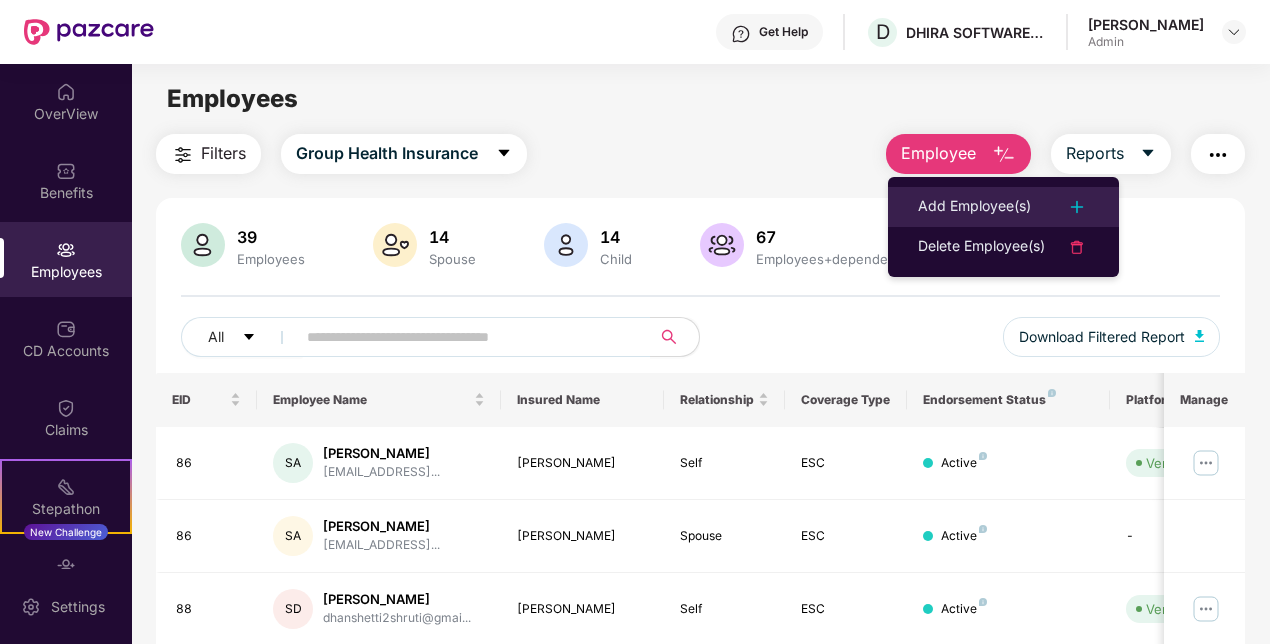 click on "Add Employee(s)" at bounding box center (974, 207) 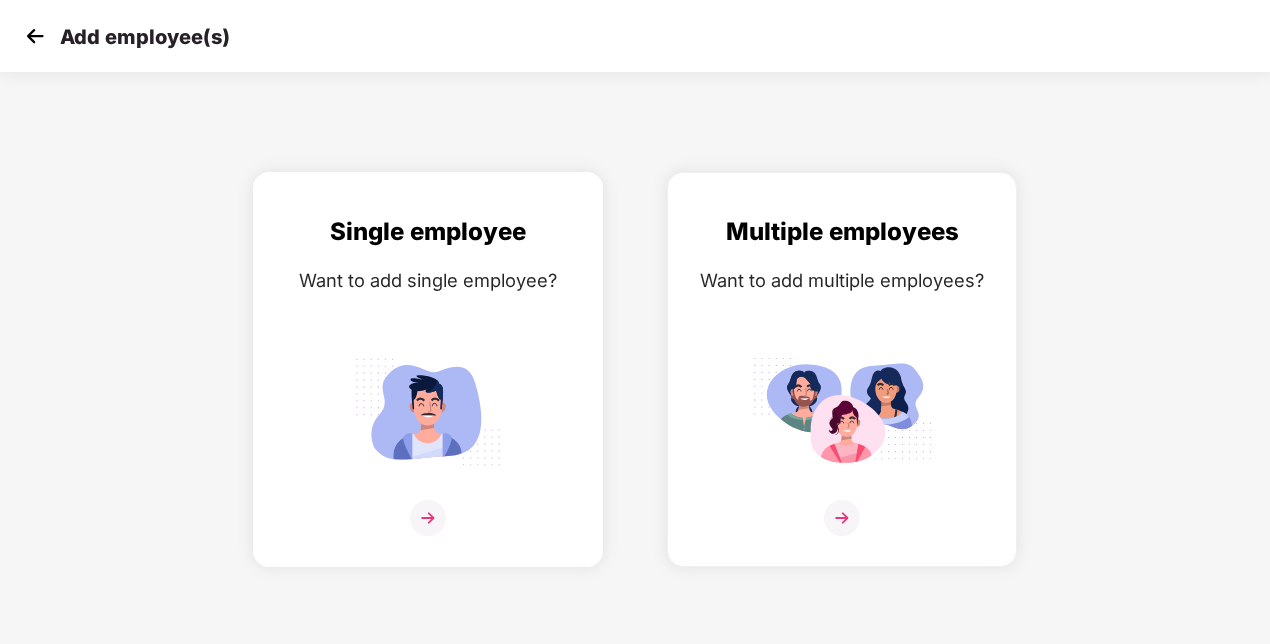 click on "Single employee Want to add single employee?" at bounding box center [428, 387] 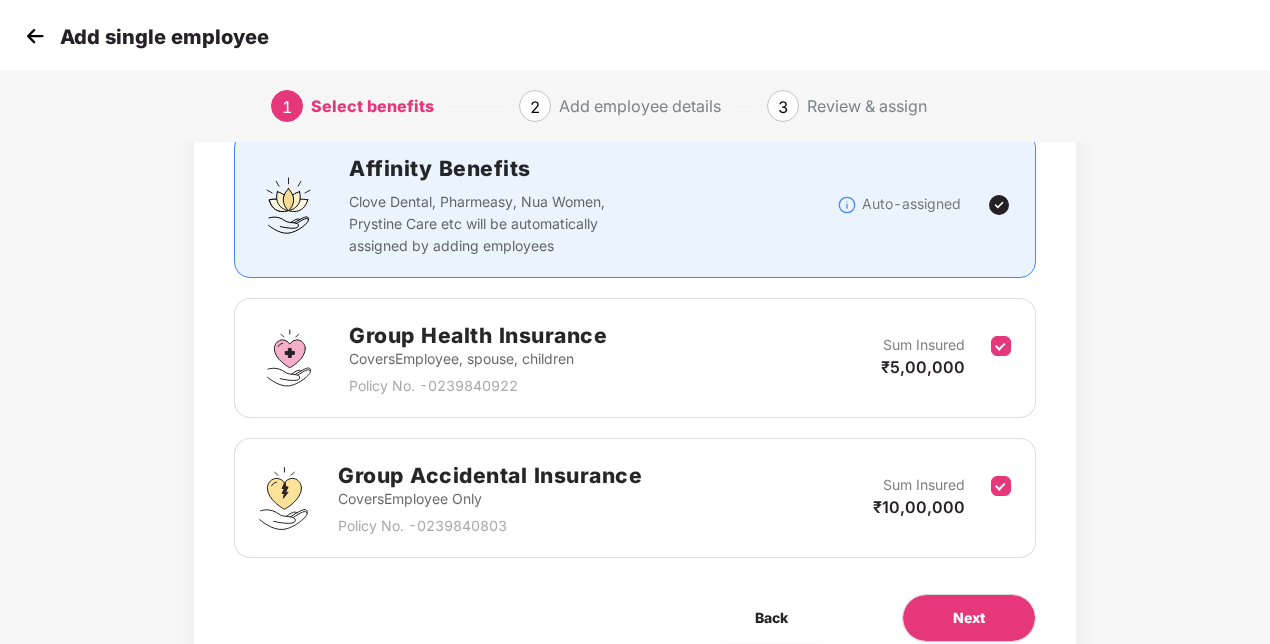 scroll, scrollTop: 234, scrollLeft: 0, axis: vertical 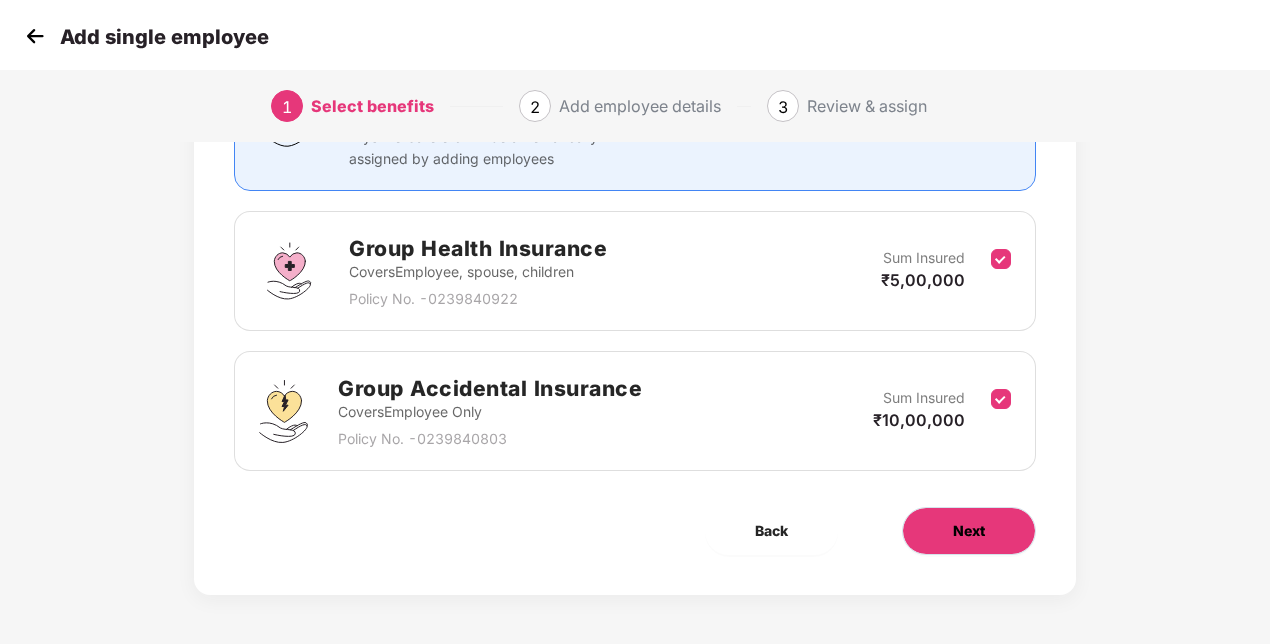 click on "Next" at bounding box center (969, 531) 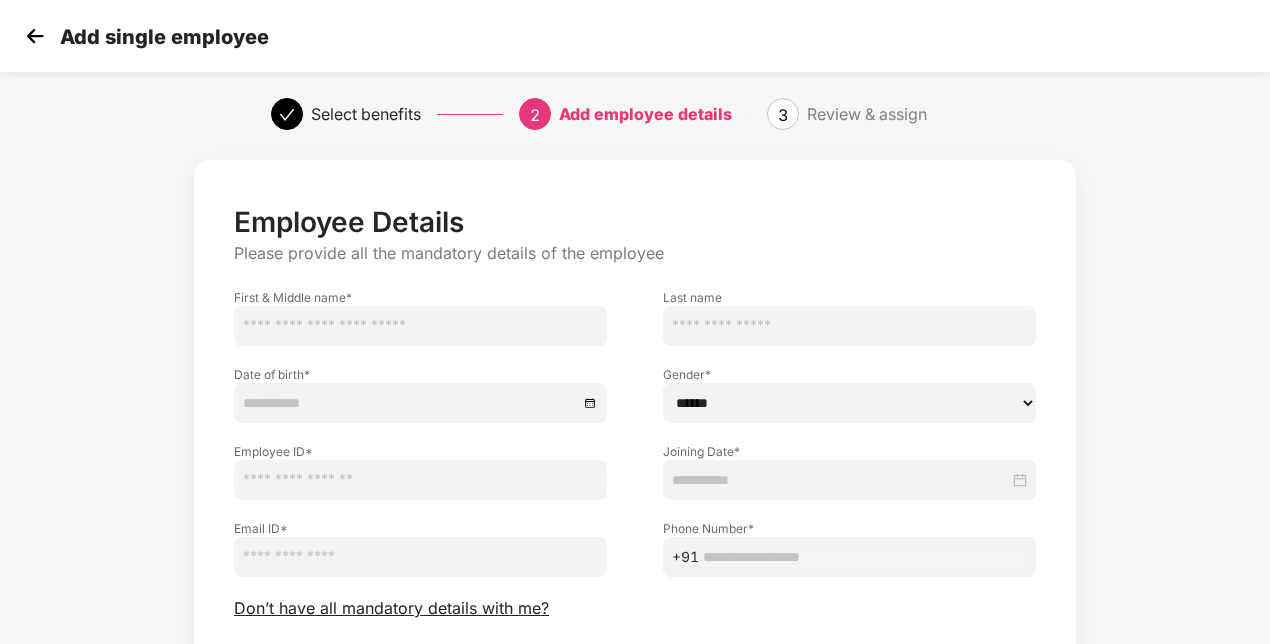 scroll, scrollTop: 0, scrollLeft: 0, axis: both 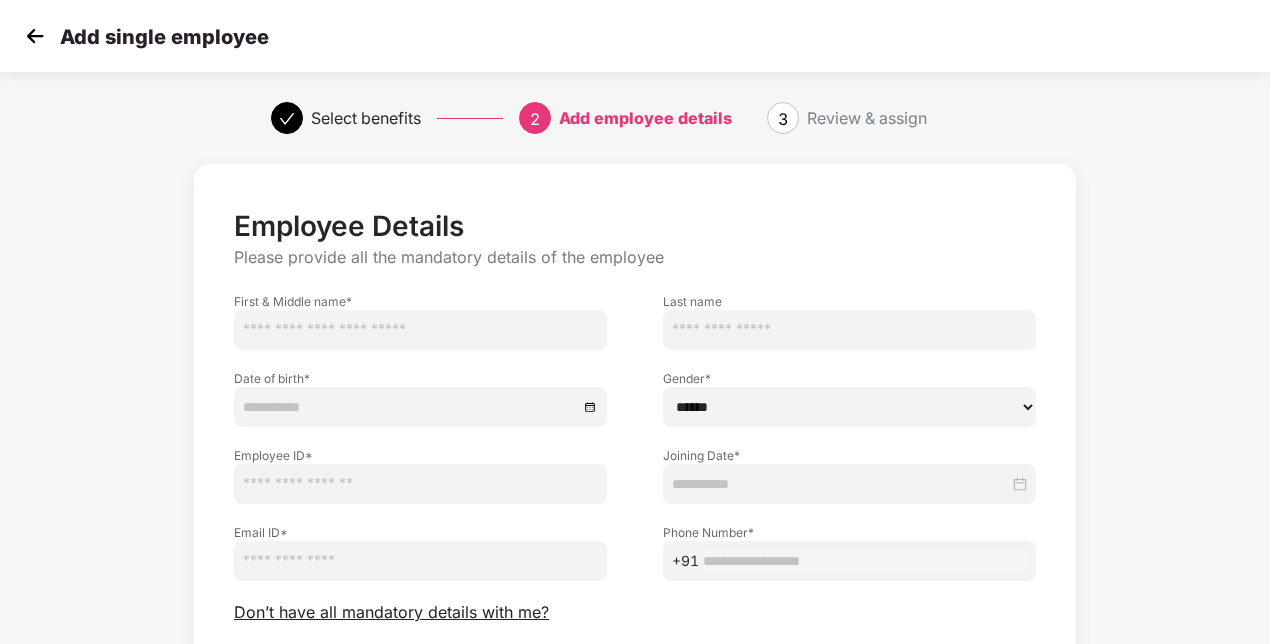 click at bounding box center (420, 330) 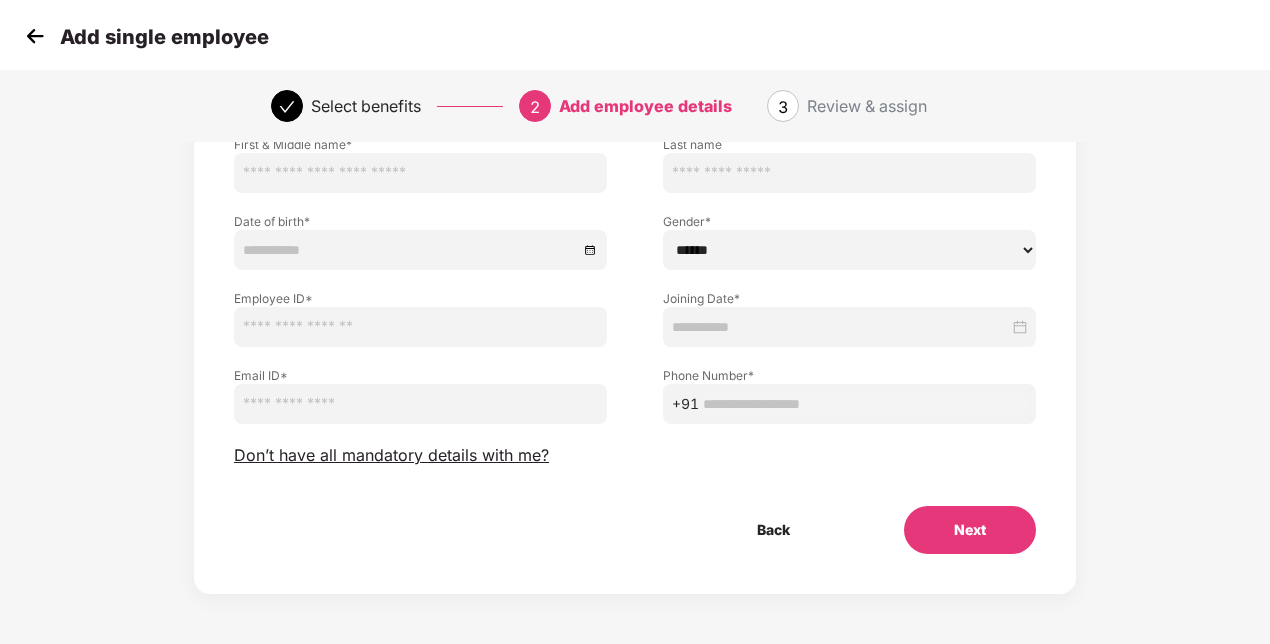 click at bounding box center [849, 327] 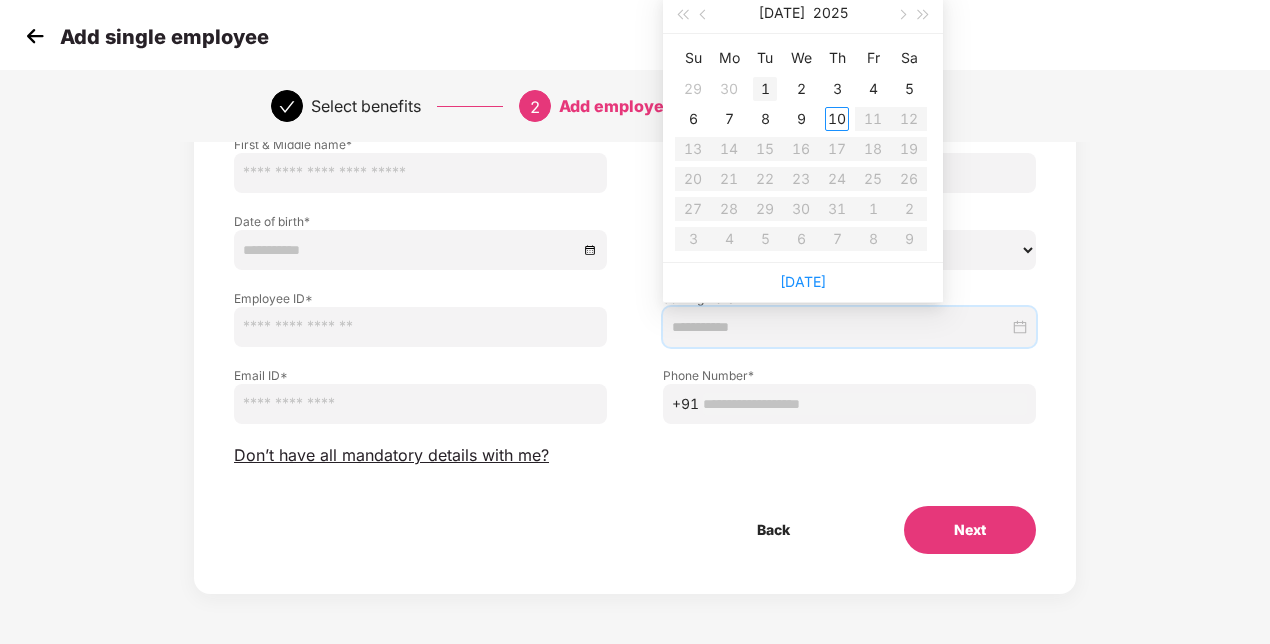 type on "**********" 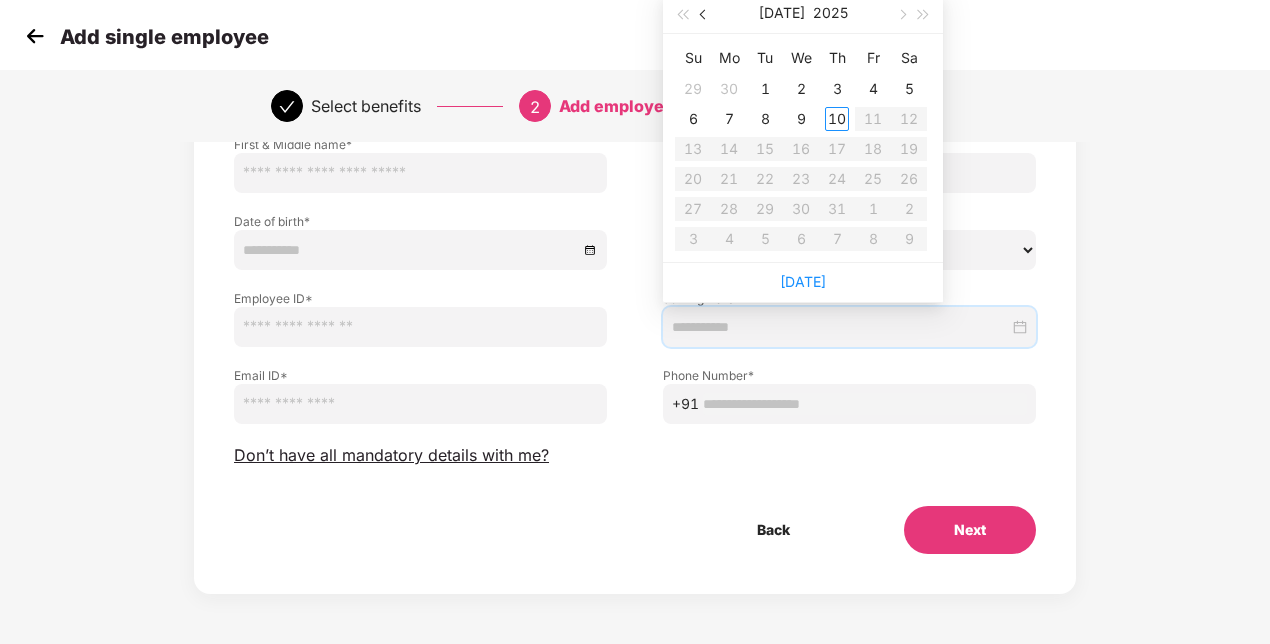 click at bounding box center [705, 15] 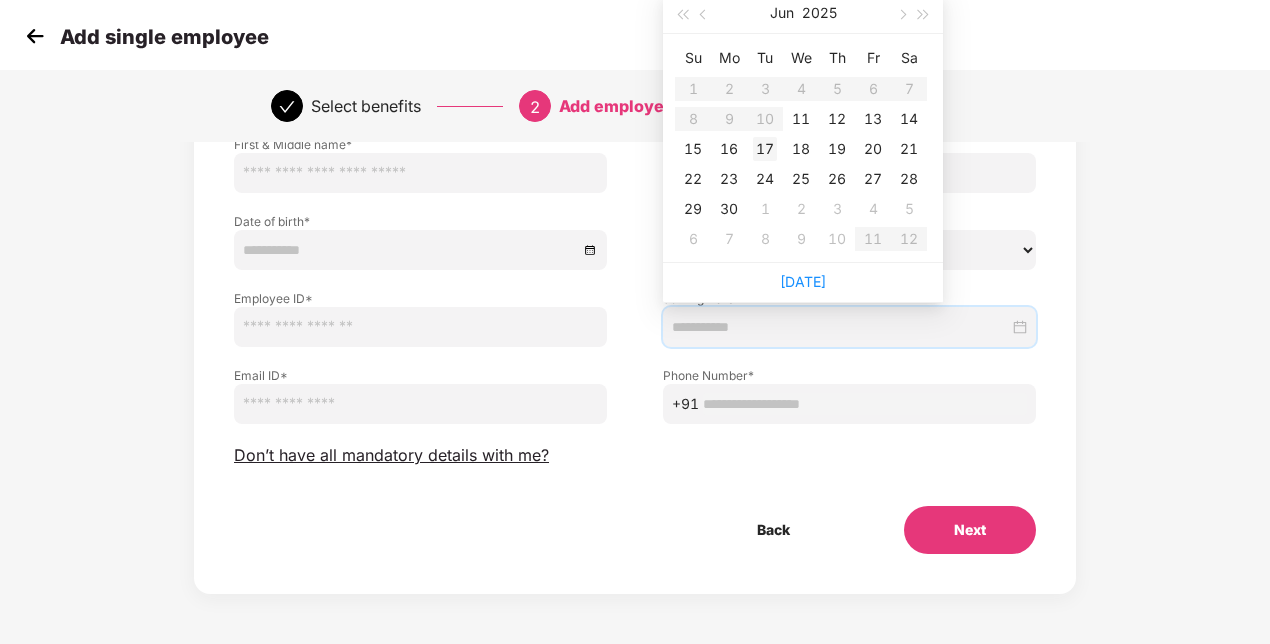 type on "**********" 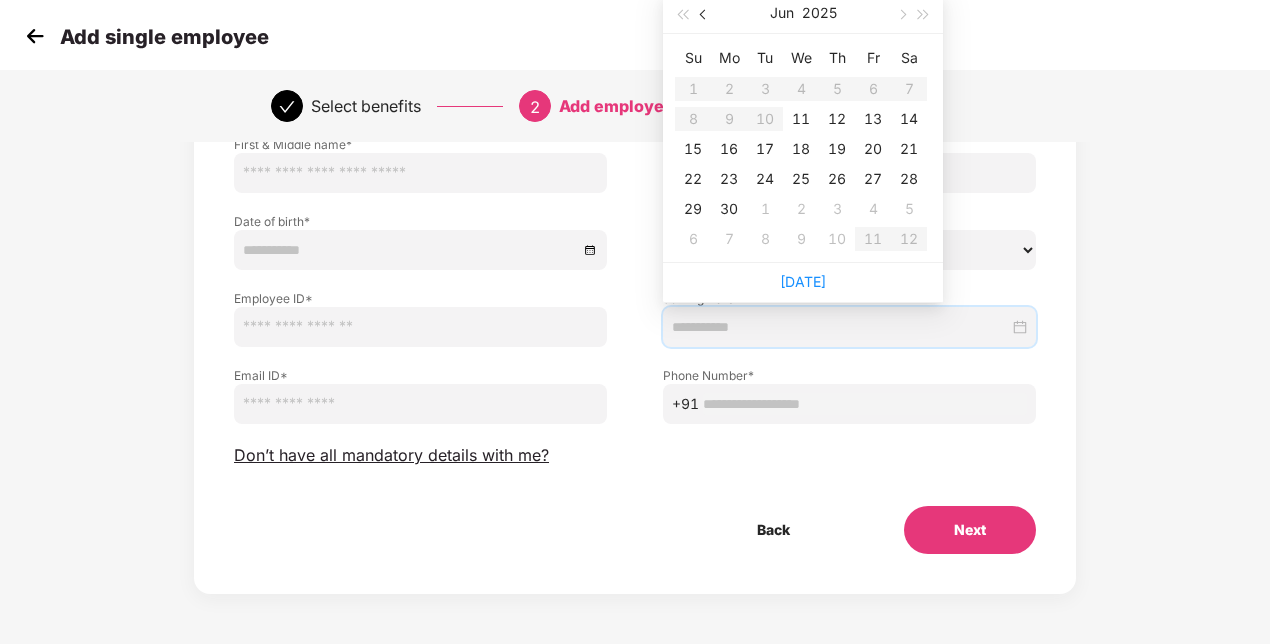 click at bounding box center (704, 13) 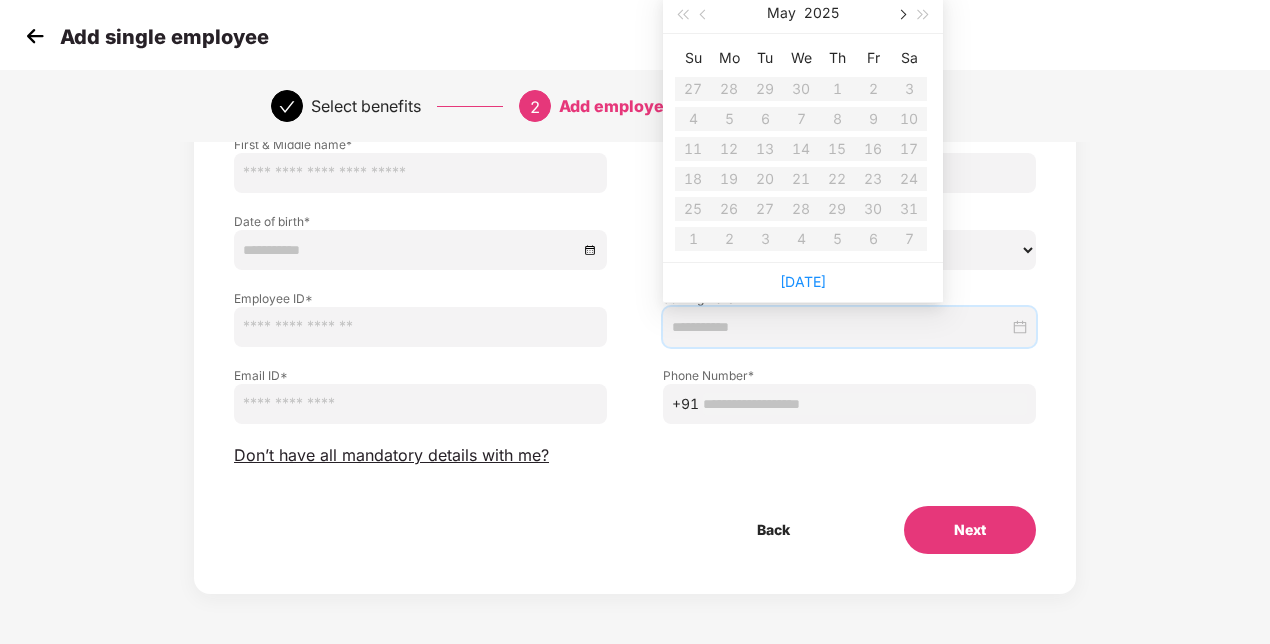click at bounding box center [901, 13] 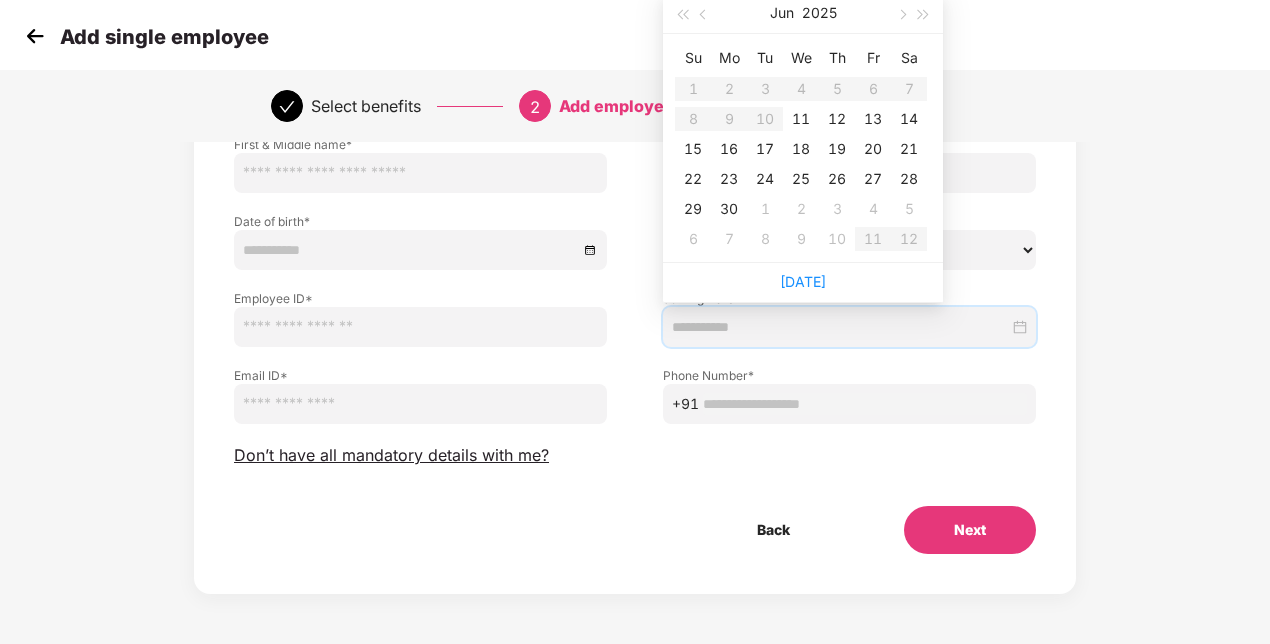 type on "**********" 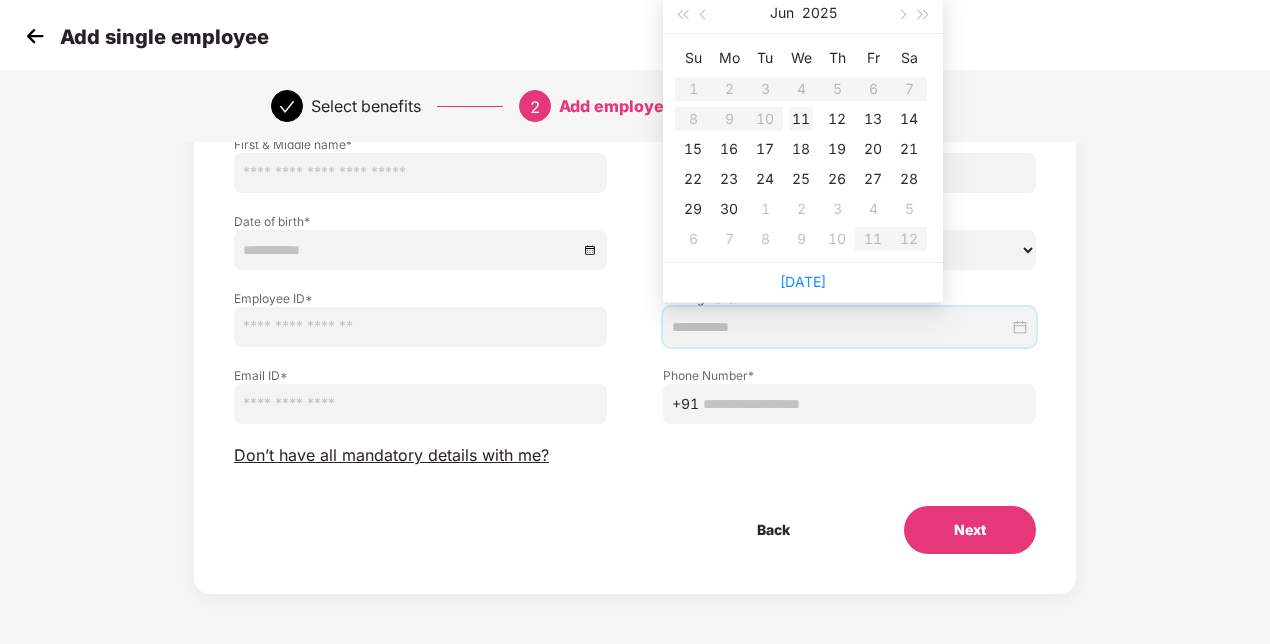type on "**********" 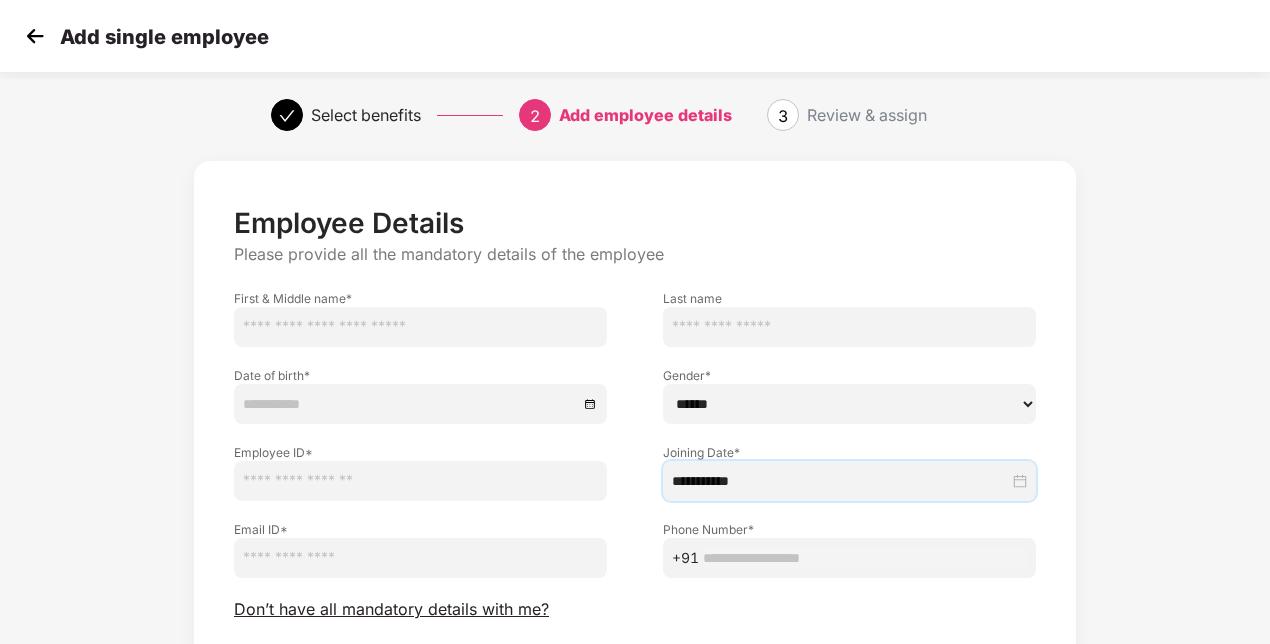 scroll, scrollTop: 0, scrollLeft: 0, axis: both 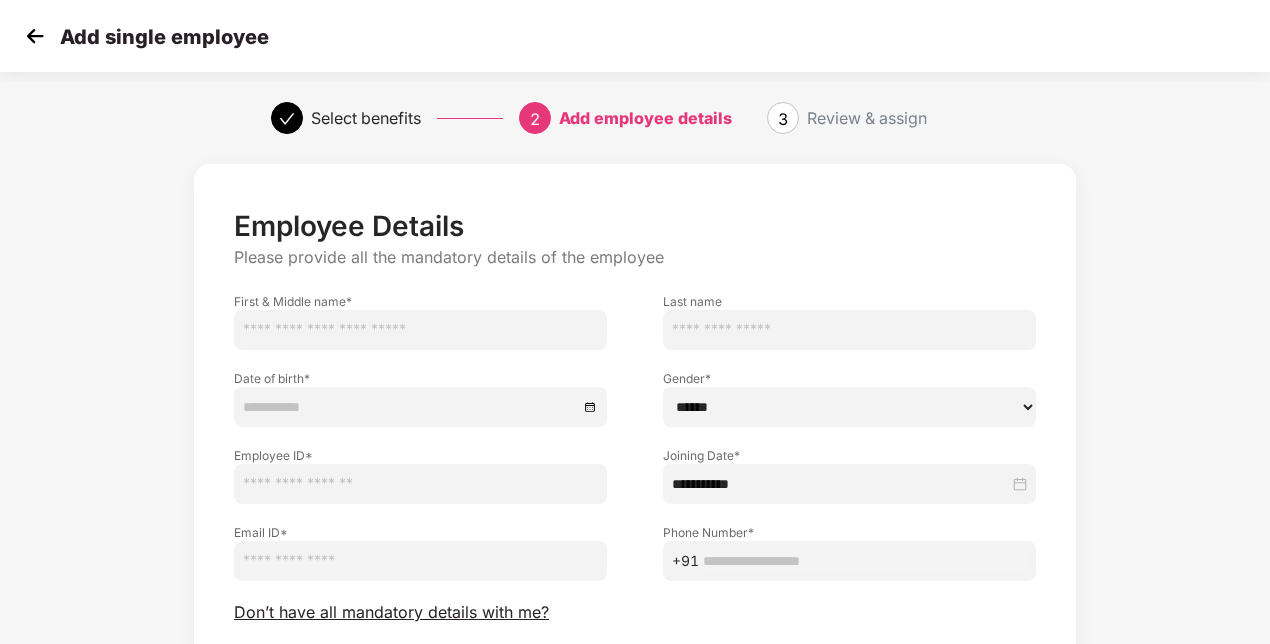click at bounding box center [420, 330] 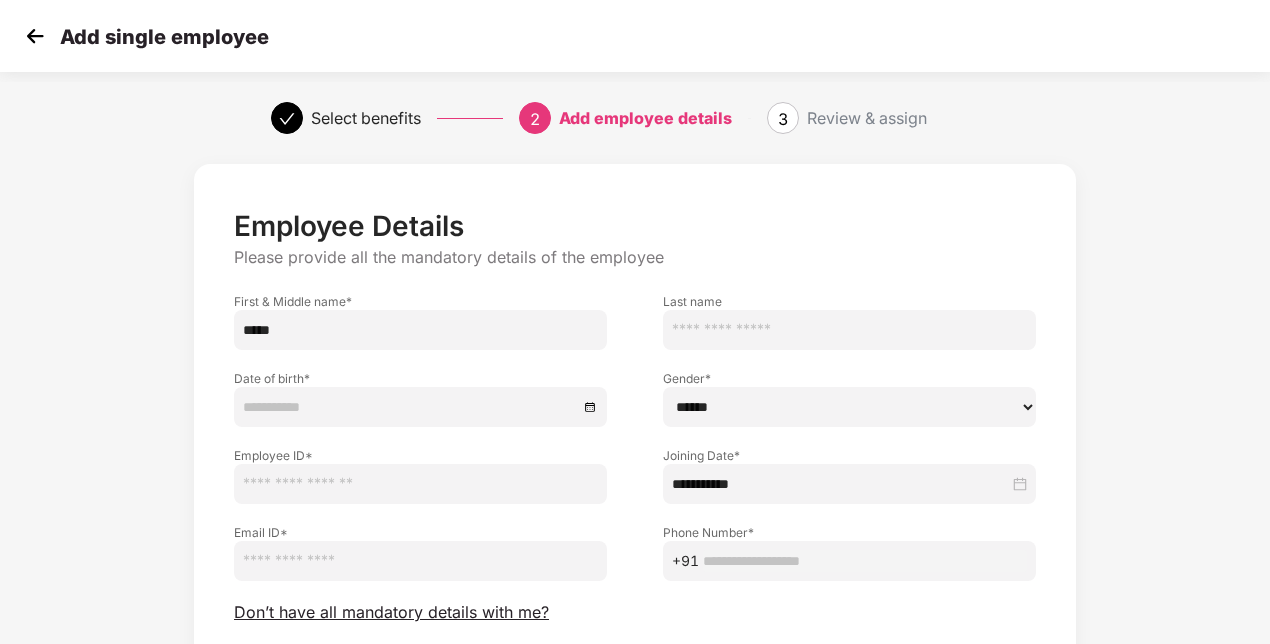 type on "****" 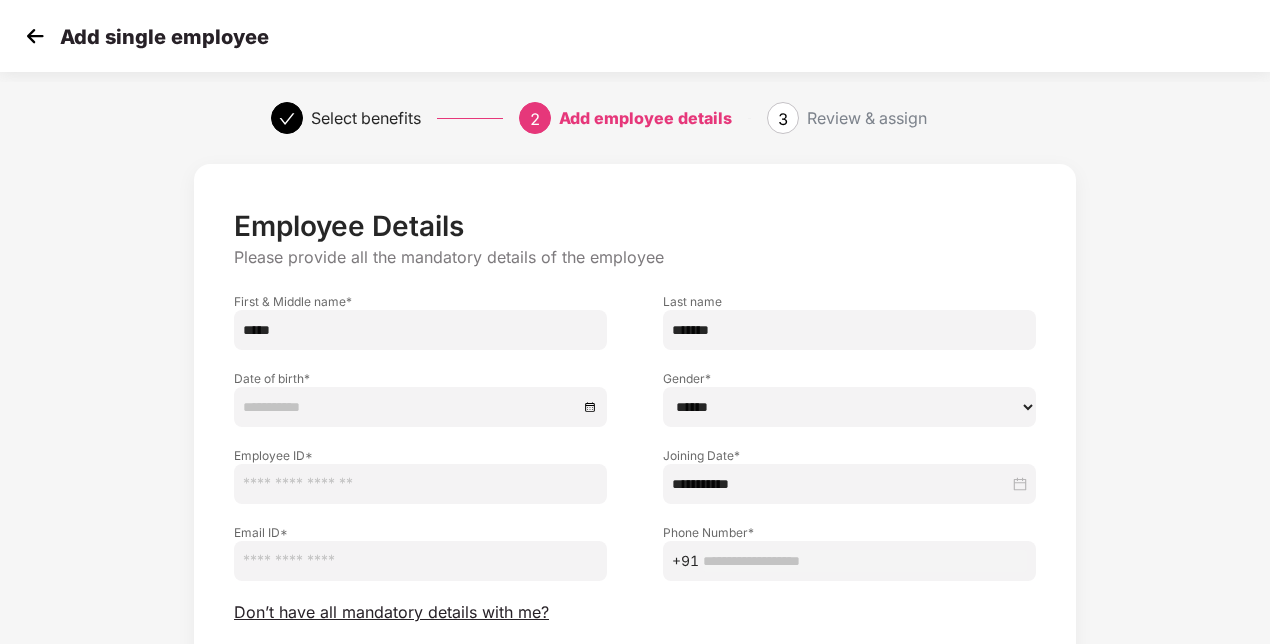 type on "*******" 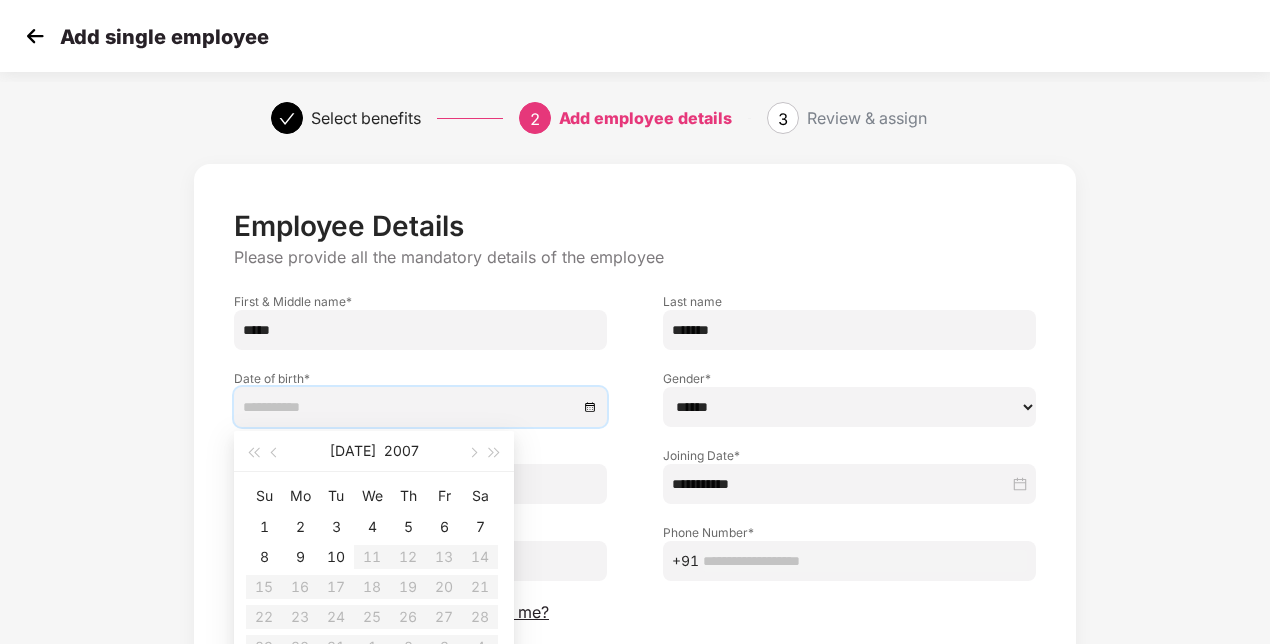 scroll, scrollTop: 100, scrollLeft: 0, axis: vertical 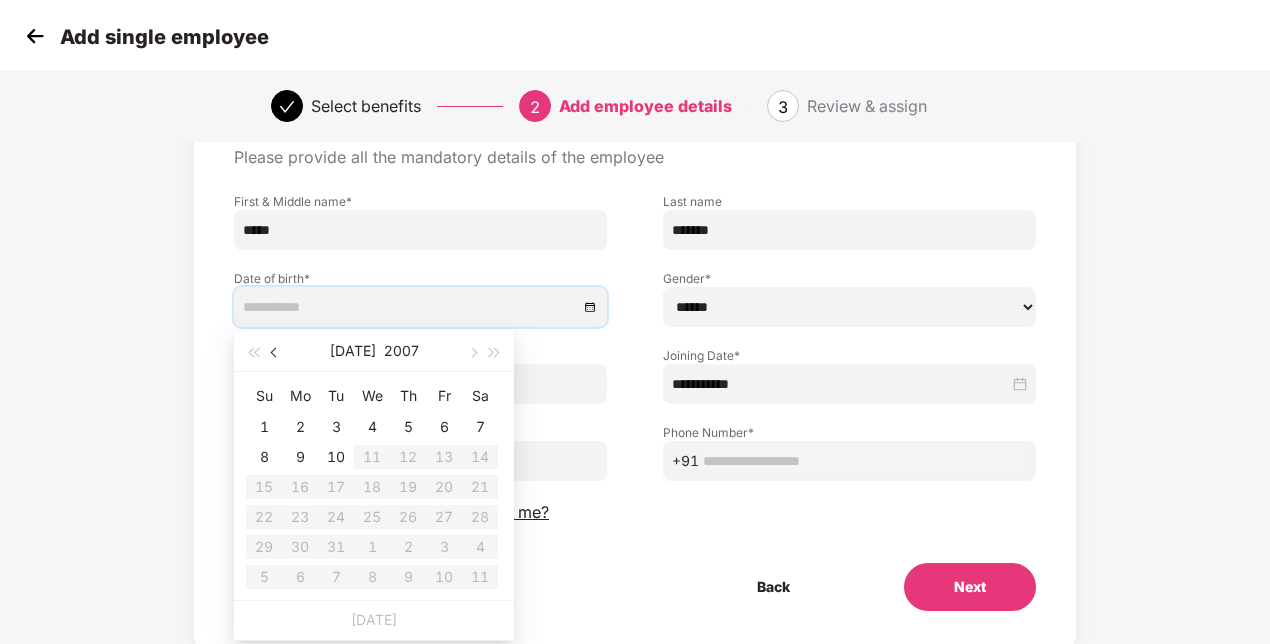 click at bounding box center (275, 351) 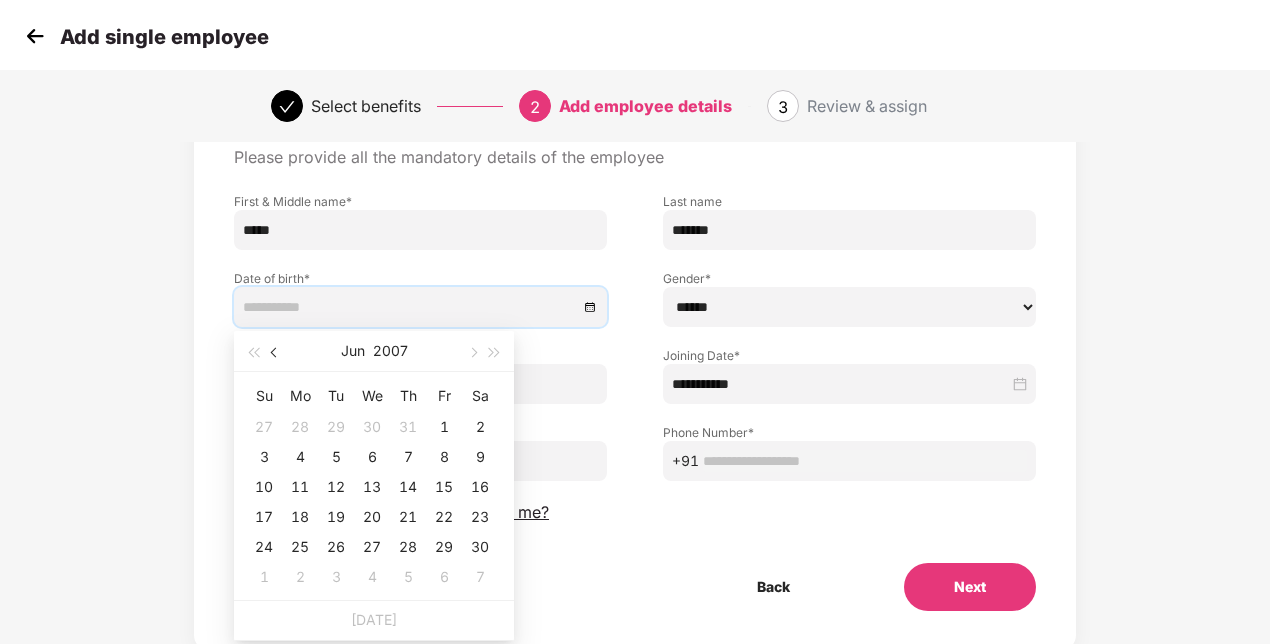 click at bounding box center [275, 351] 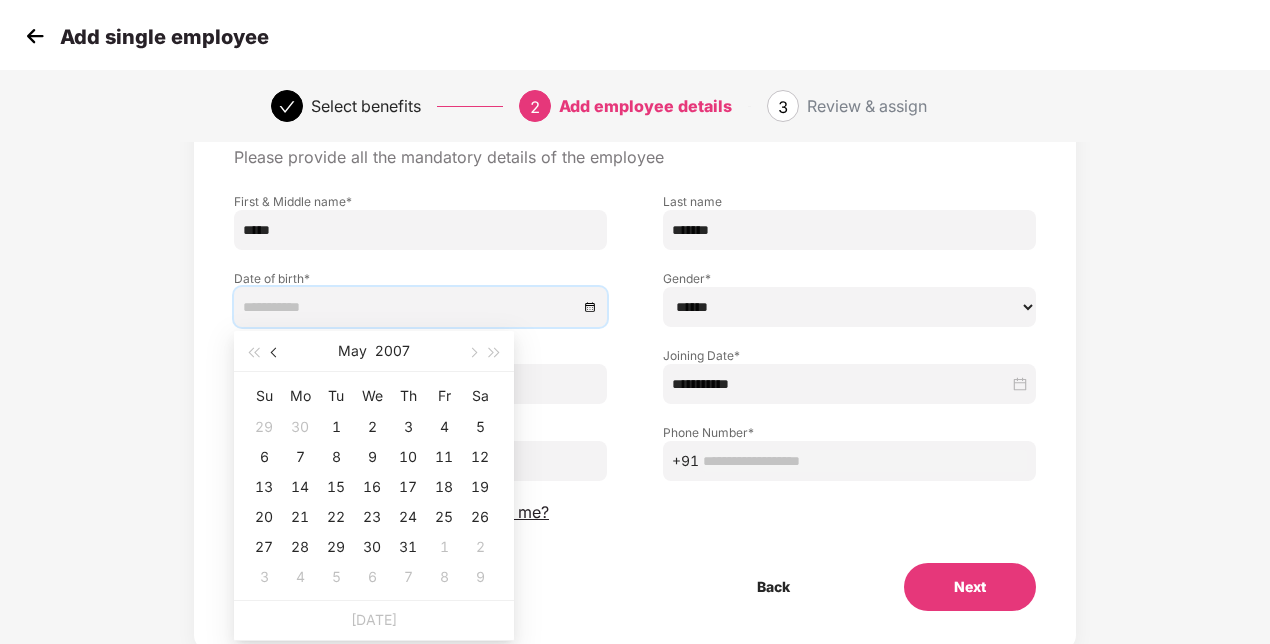 click at bounding box center [275, 351] 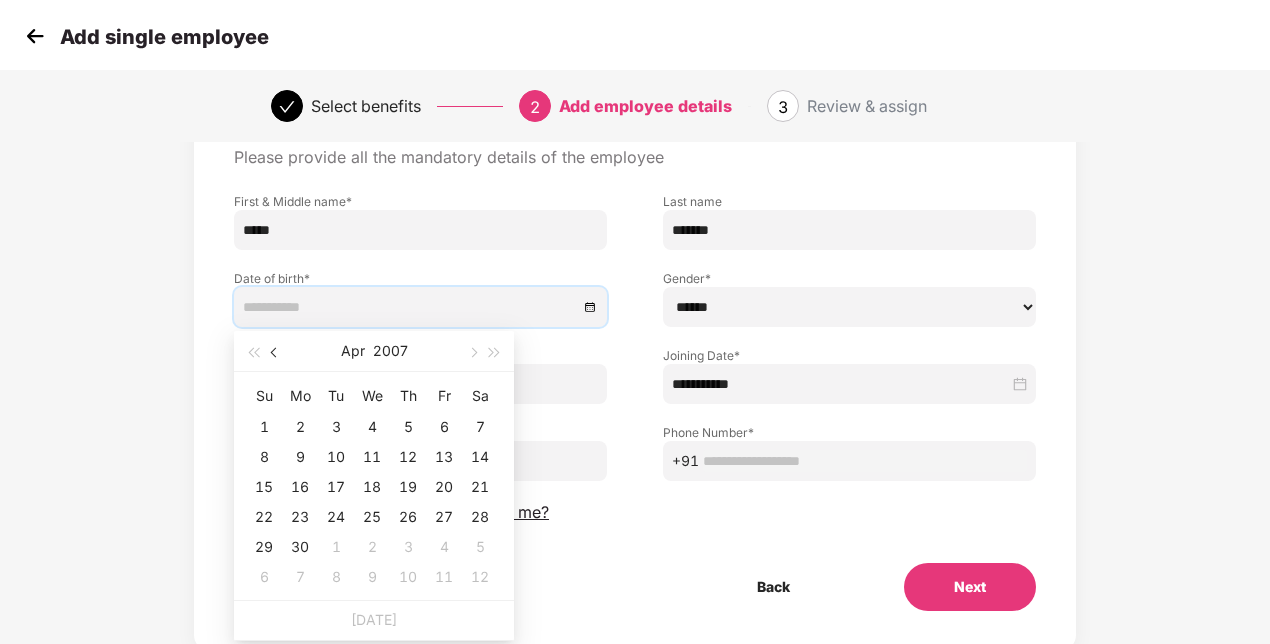 click at bounding box center (275, 351) 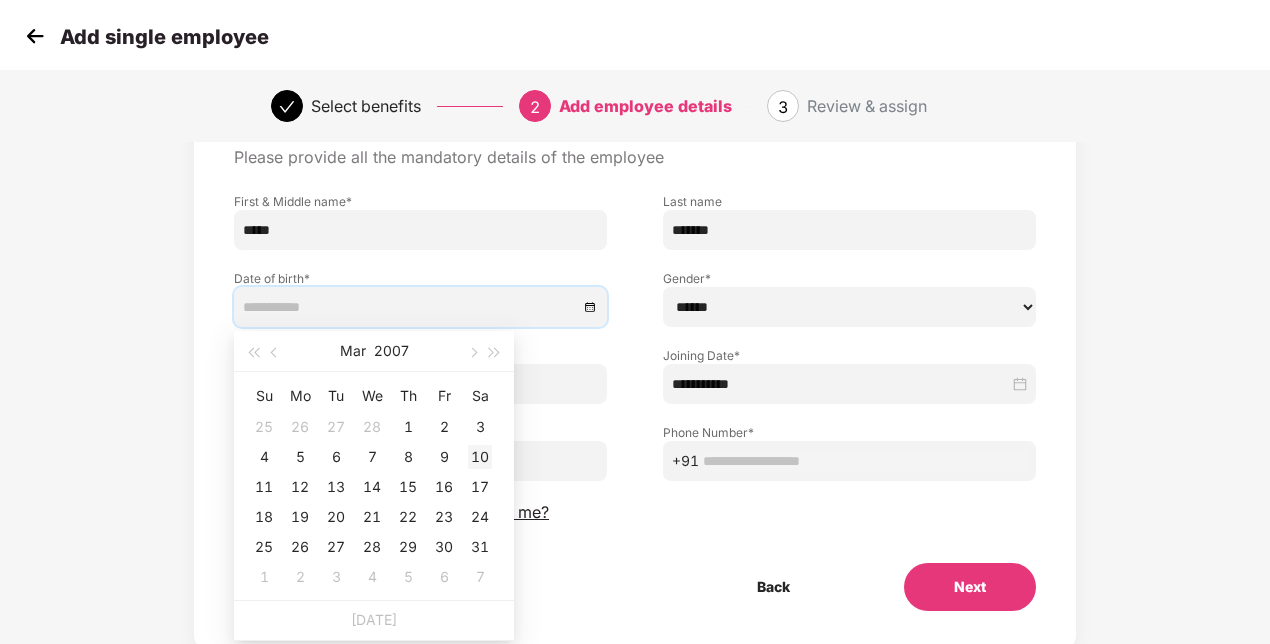 type on "**********" 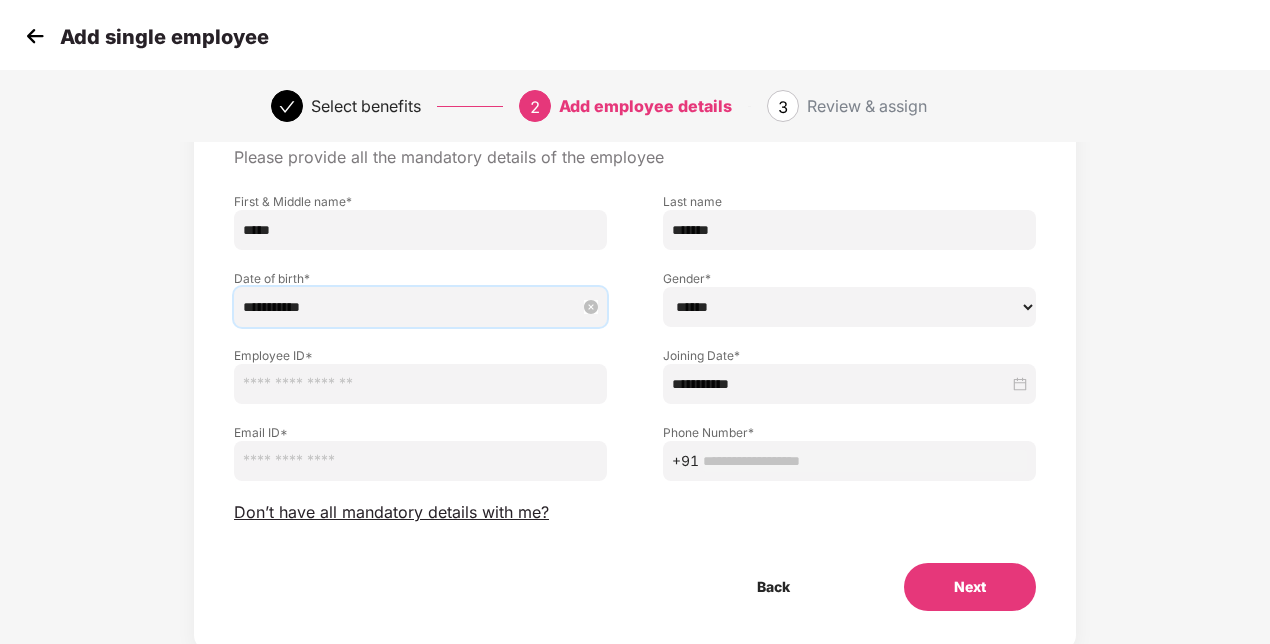 click on "**********" at bounding box center (410, 307) 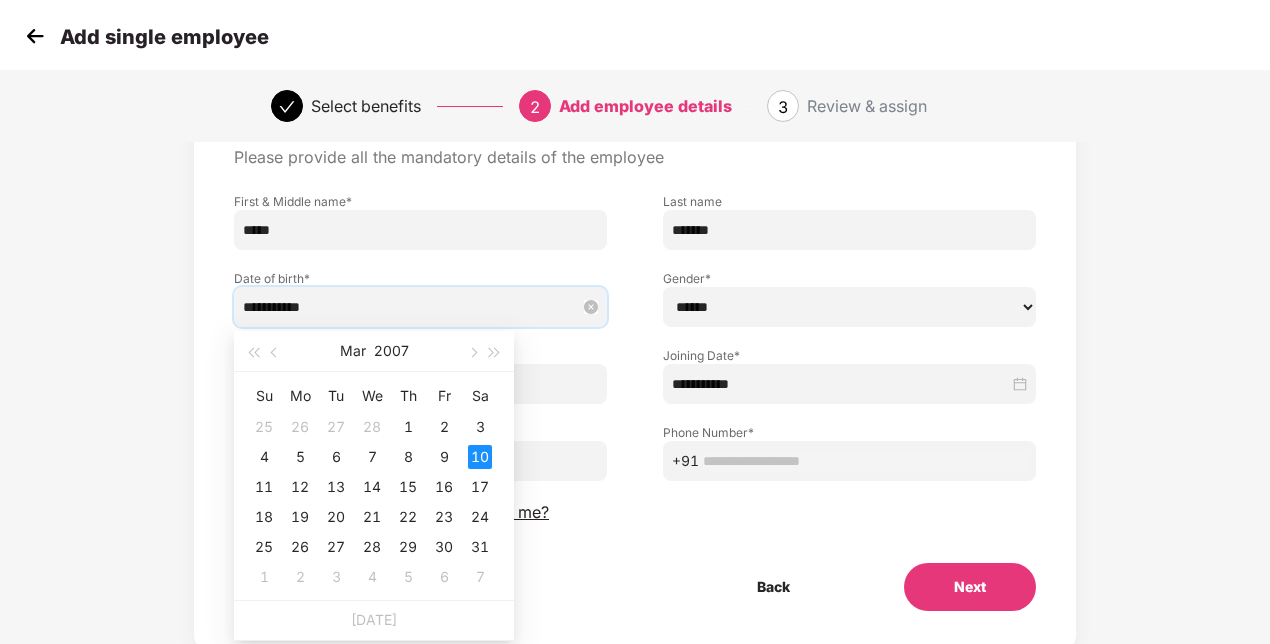 click on "**********" at bounding box center (410, 307) 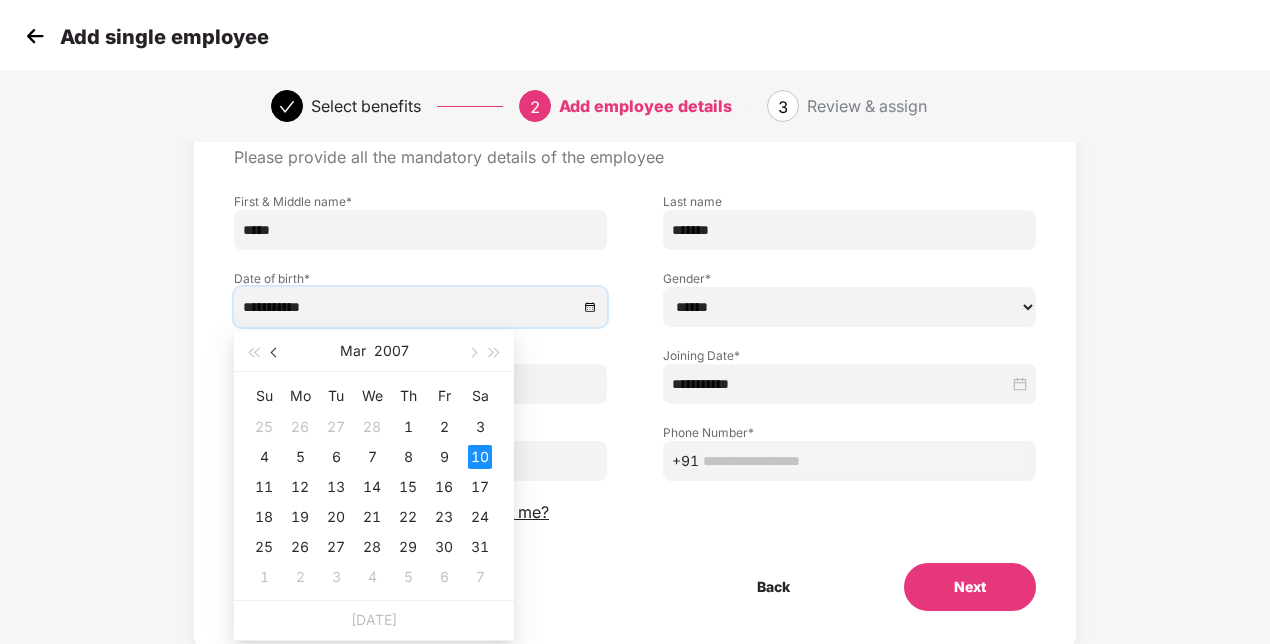 click at bounding box center (276, 353) 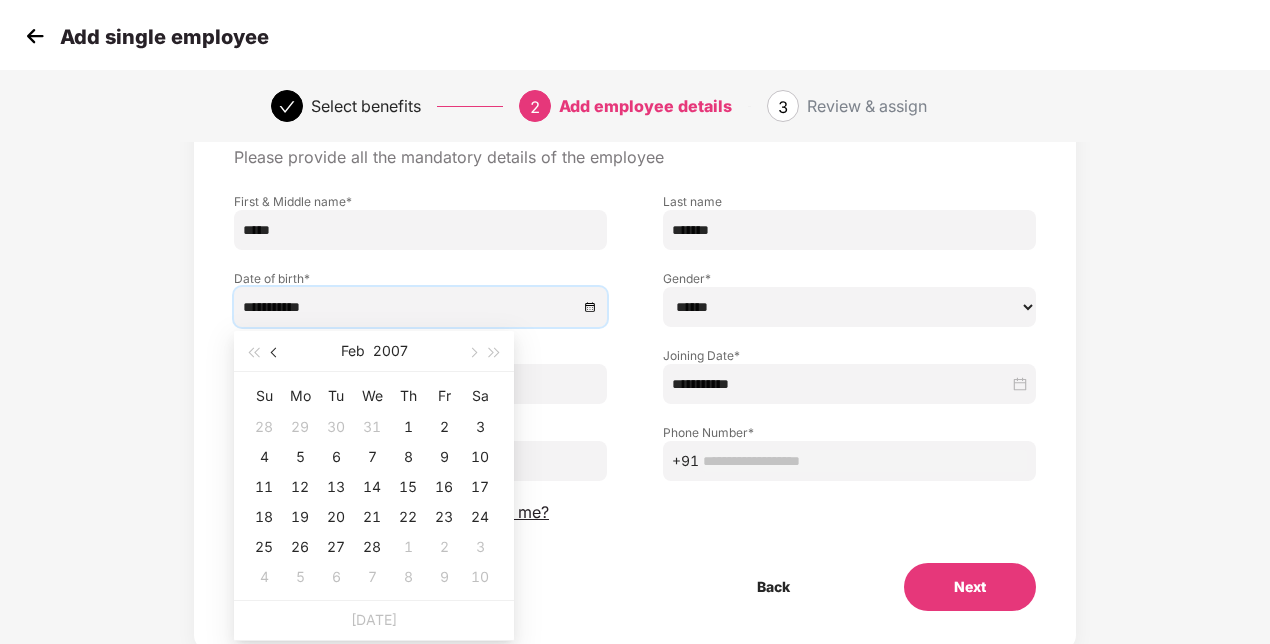 click at bounding box center [276, 353] 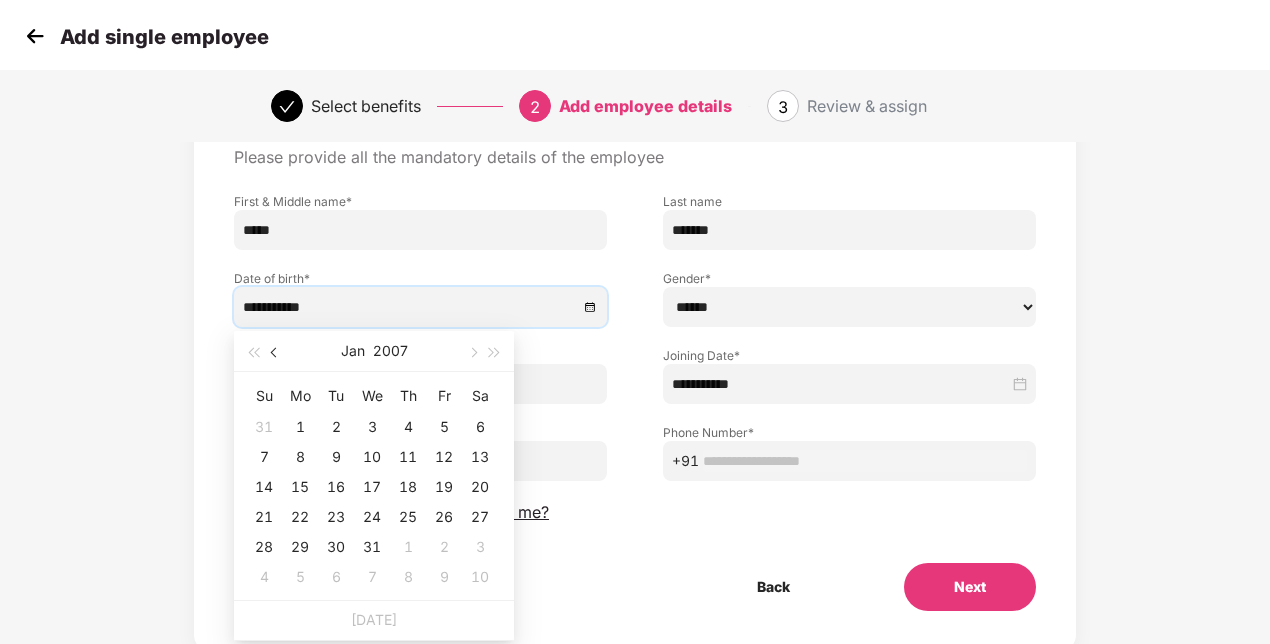click at bounding box center [276, 353] 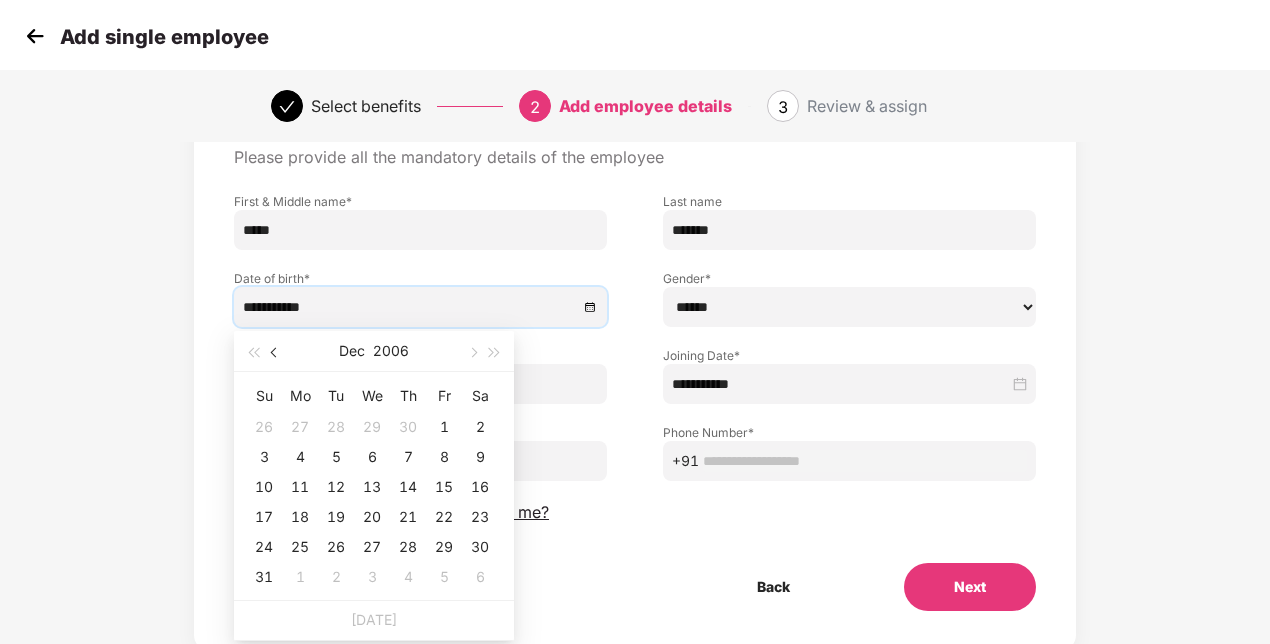 click at bounding box center (276, 353) 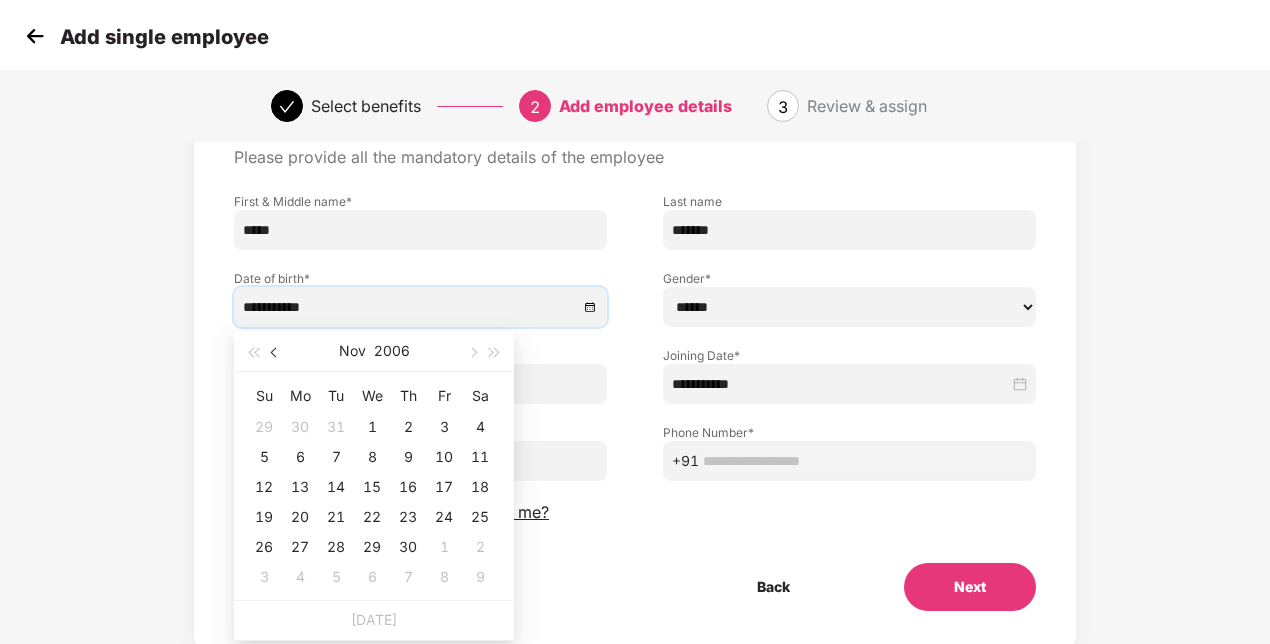 click at bounding box center [276, 353] 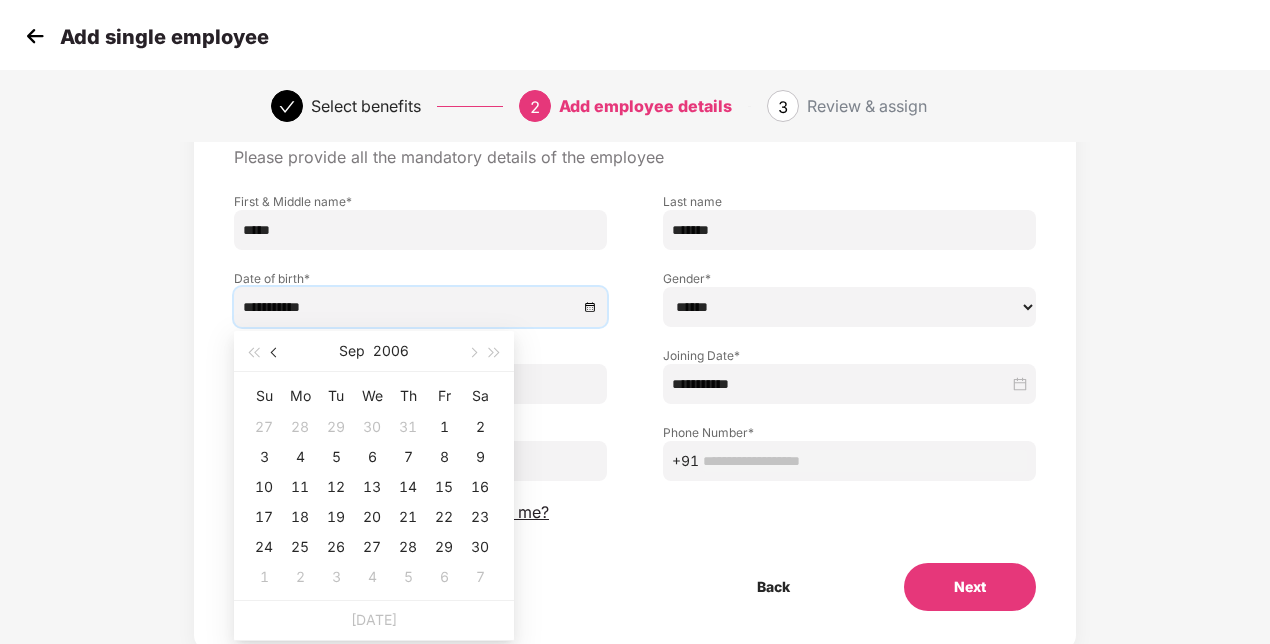 click at bounding box center (276, 353) 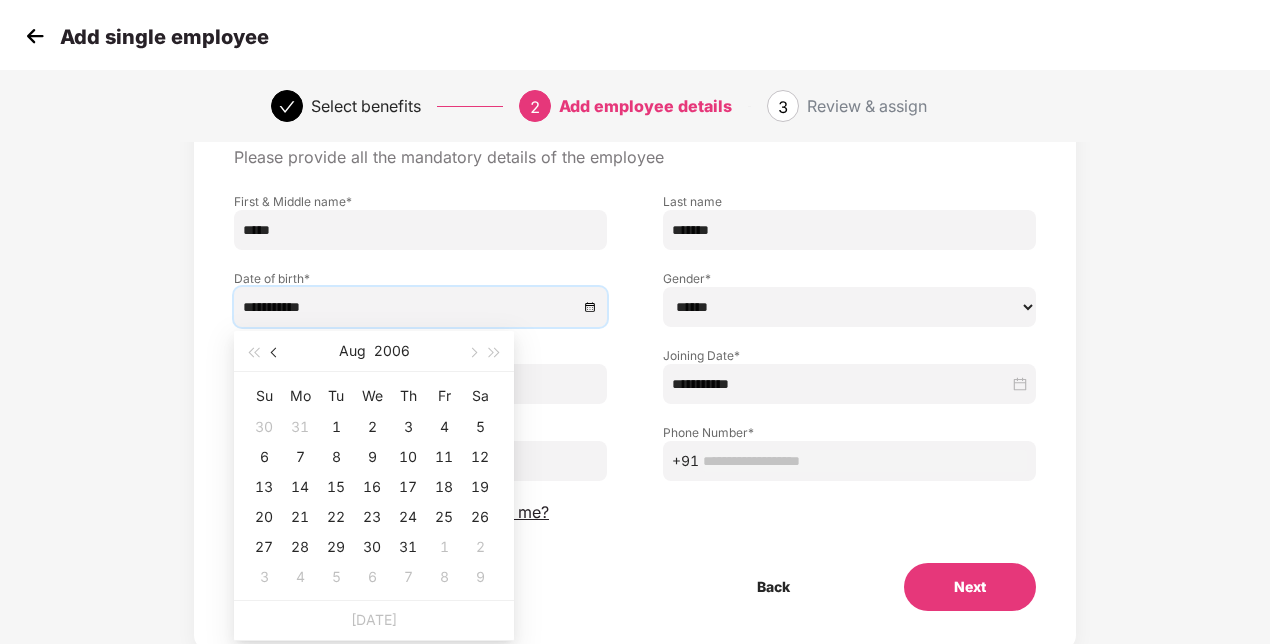 click at bounding box center [276, 353] 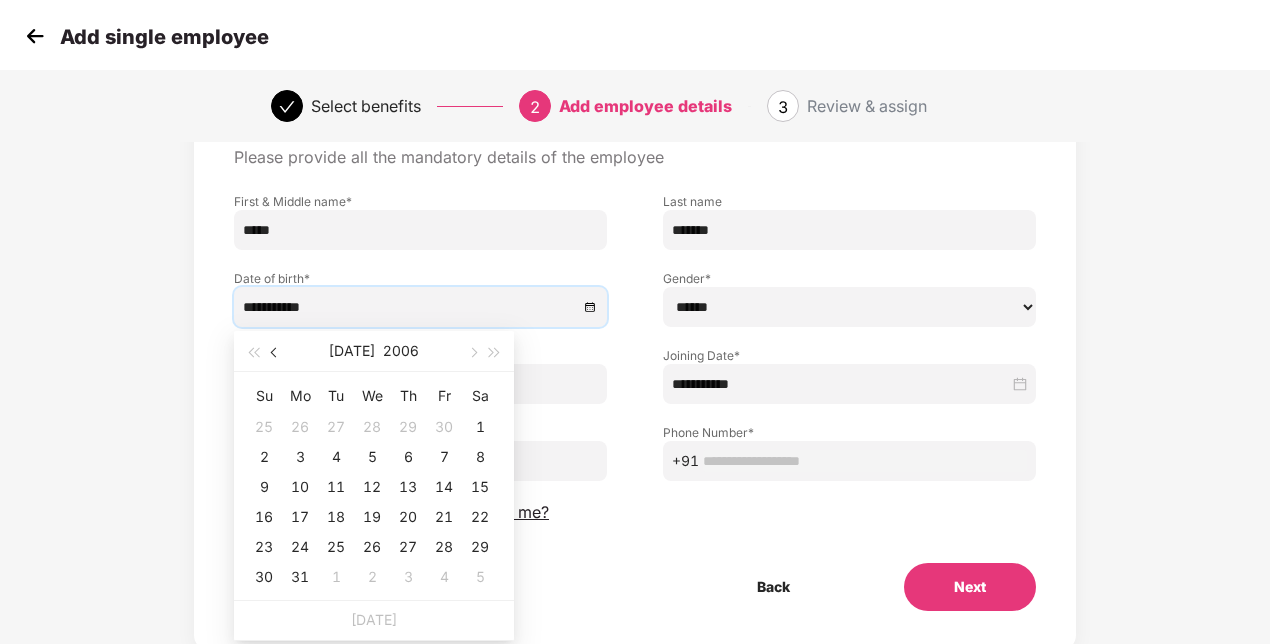 click at bounding box center [276, 353] 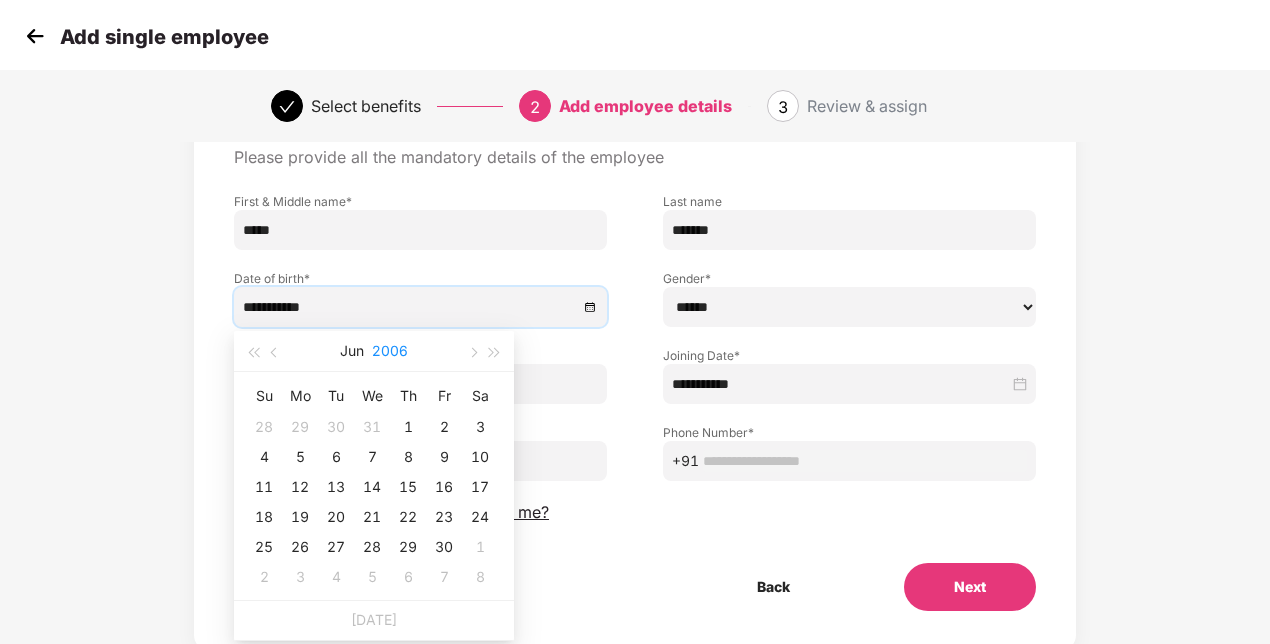 click on "2006" at bounding box center (390, 351) 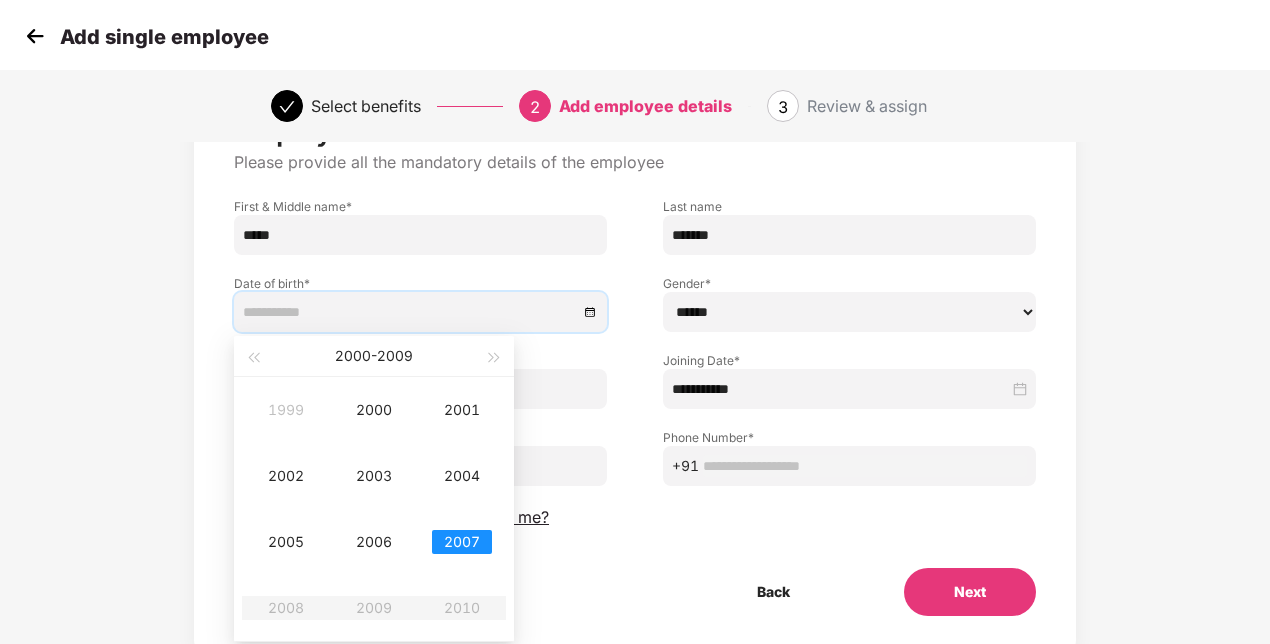 scroll, scrollTop: 157, scrollLeft: 0, axis: vertical 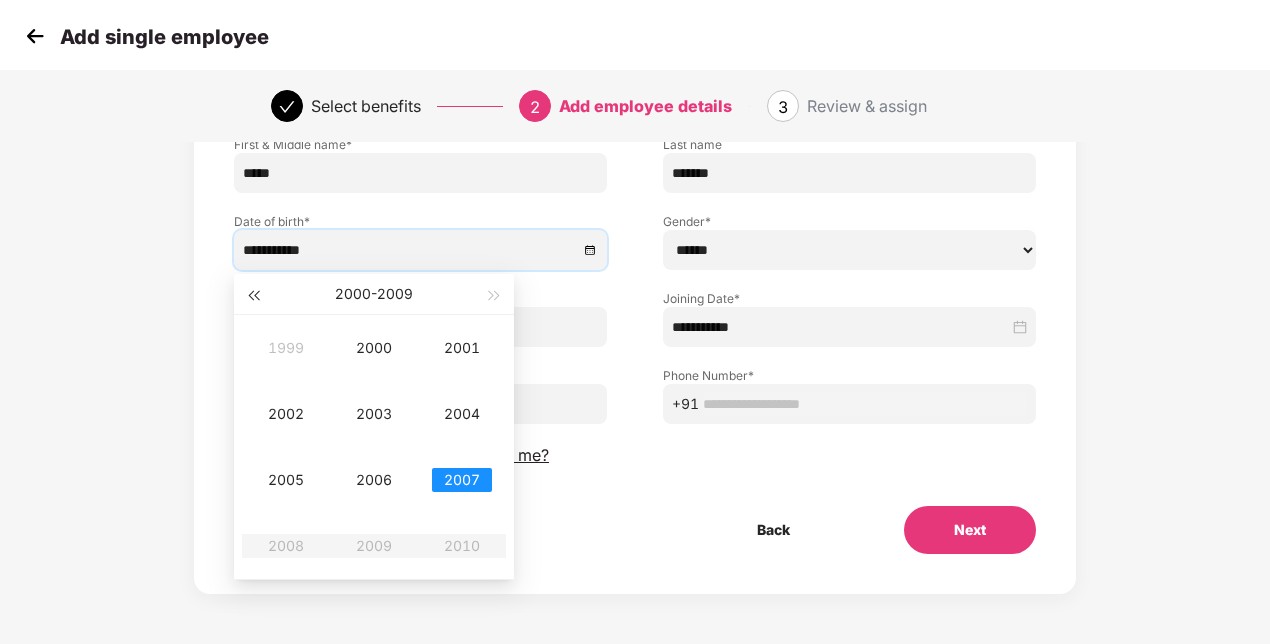 click at bounding box center (253, 294) 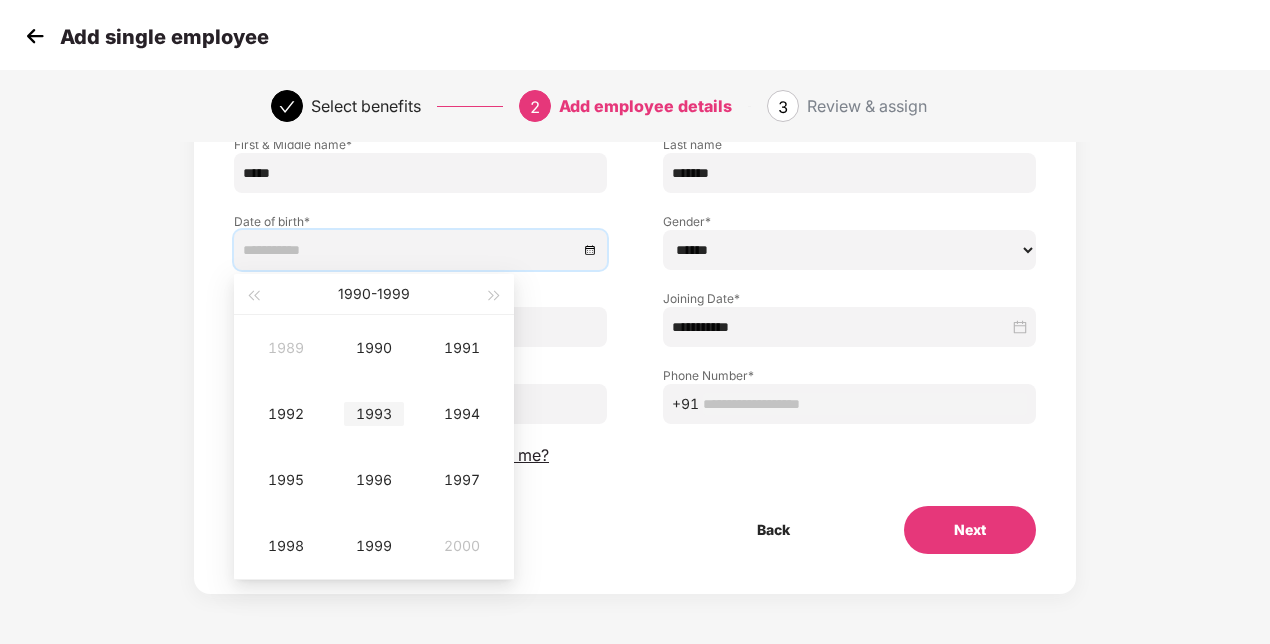 click on "1993" at bounding box center (374, 414) 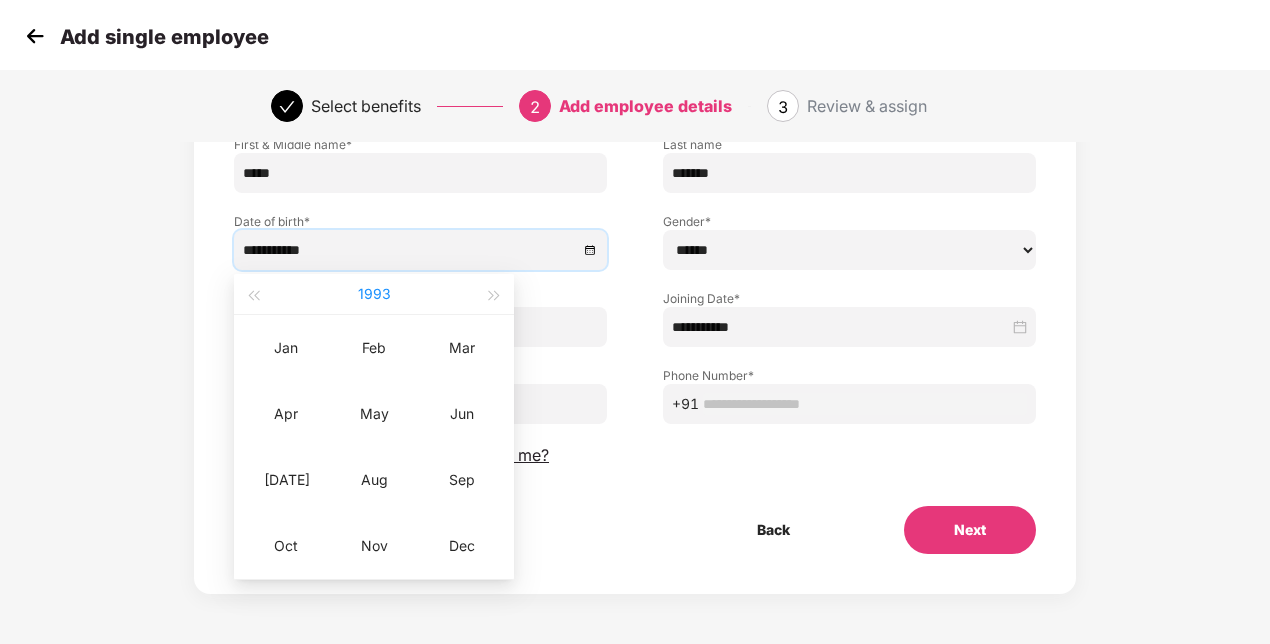 click on "1993" at bounding box center (374, 294) 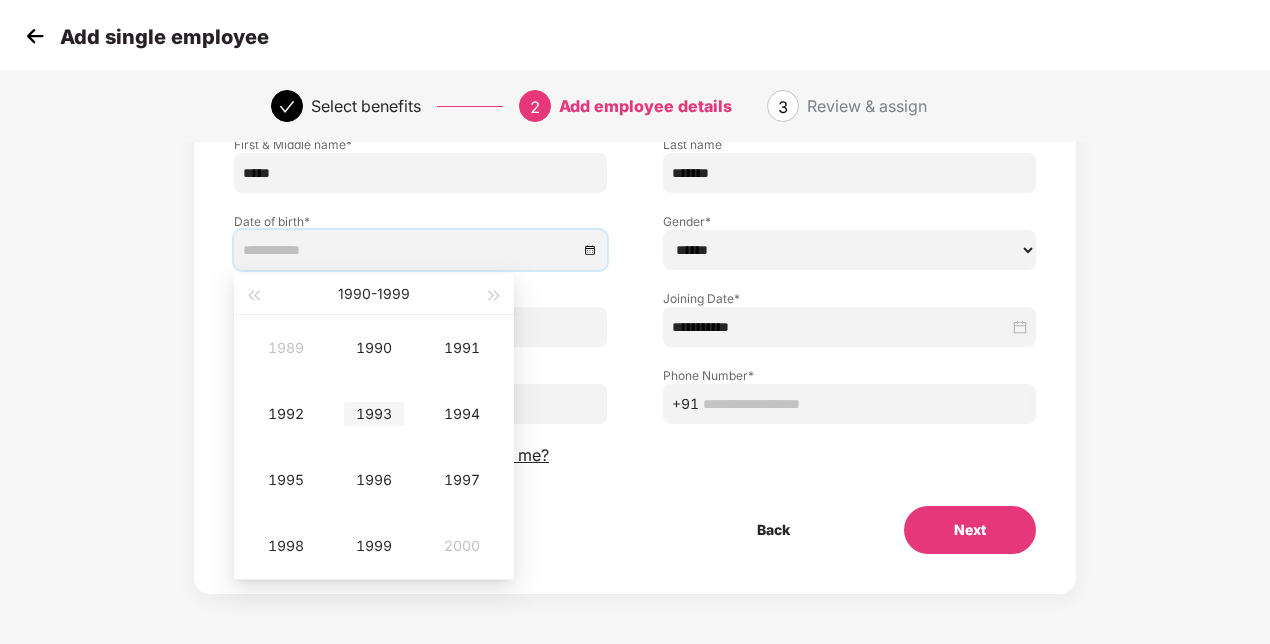 click on "1993" at bounding box center [374, 414] 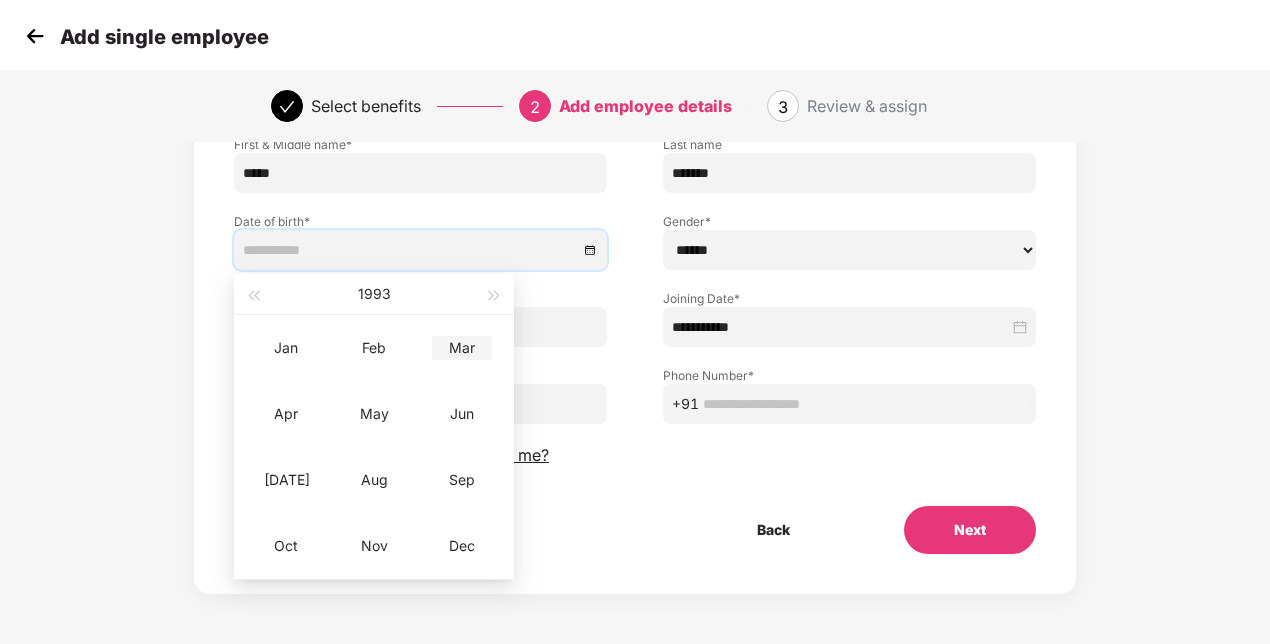 click on "Mar" at bounding box center (462, 348) 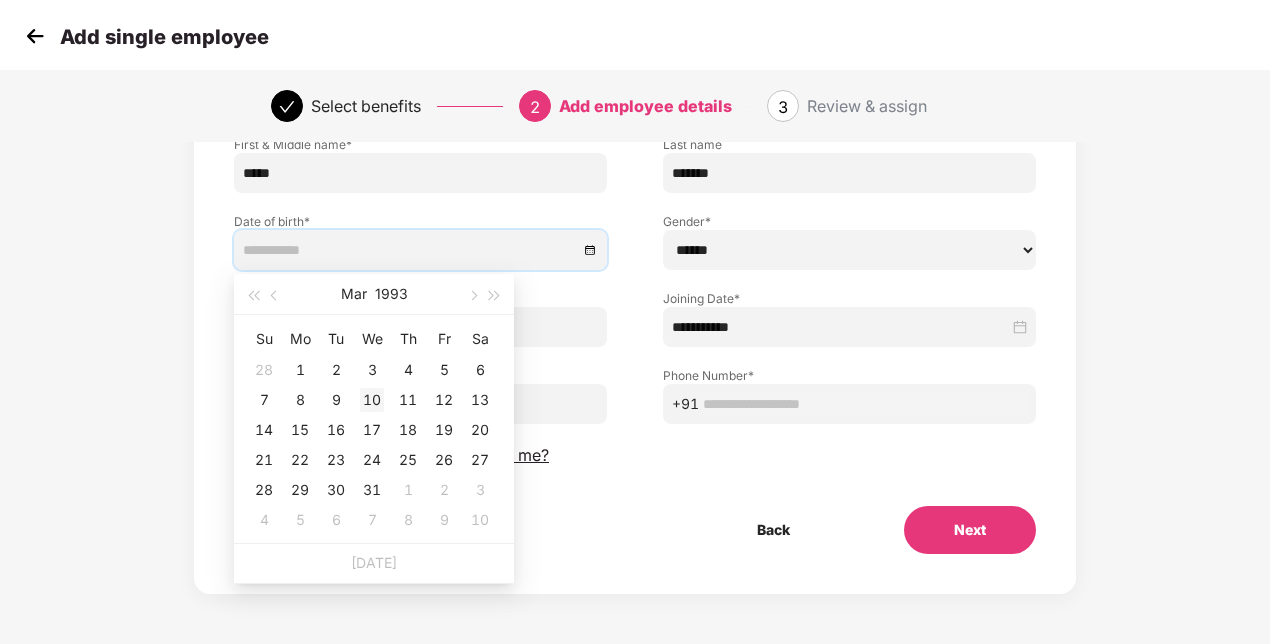 type on "**********" 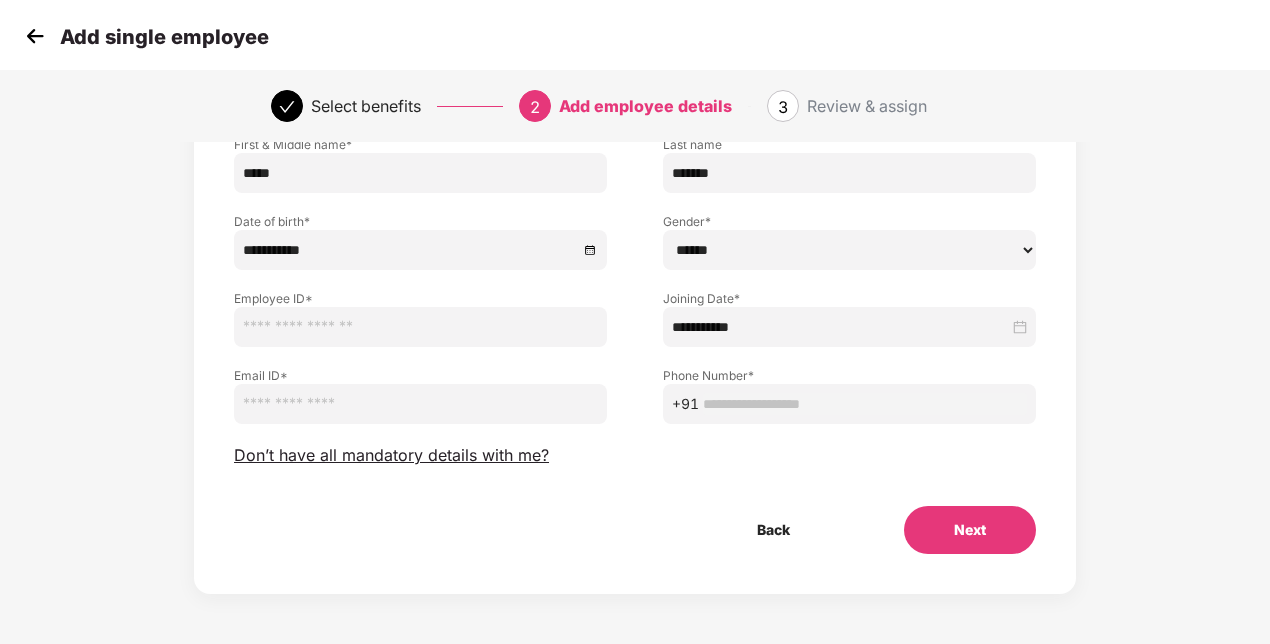 click on "****** **** ******" at bounding box center [849, 250] 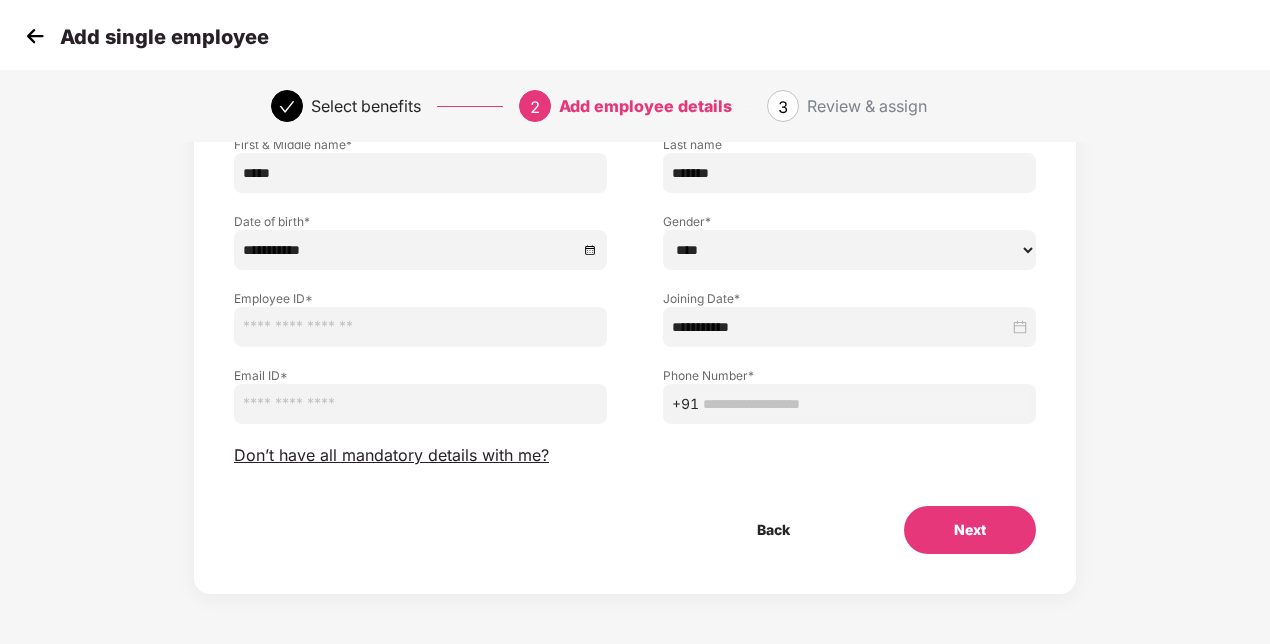 click on "****** **** ******" at bounding box center [849, 250] 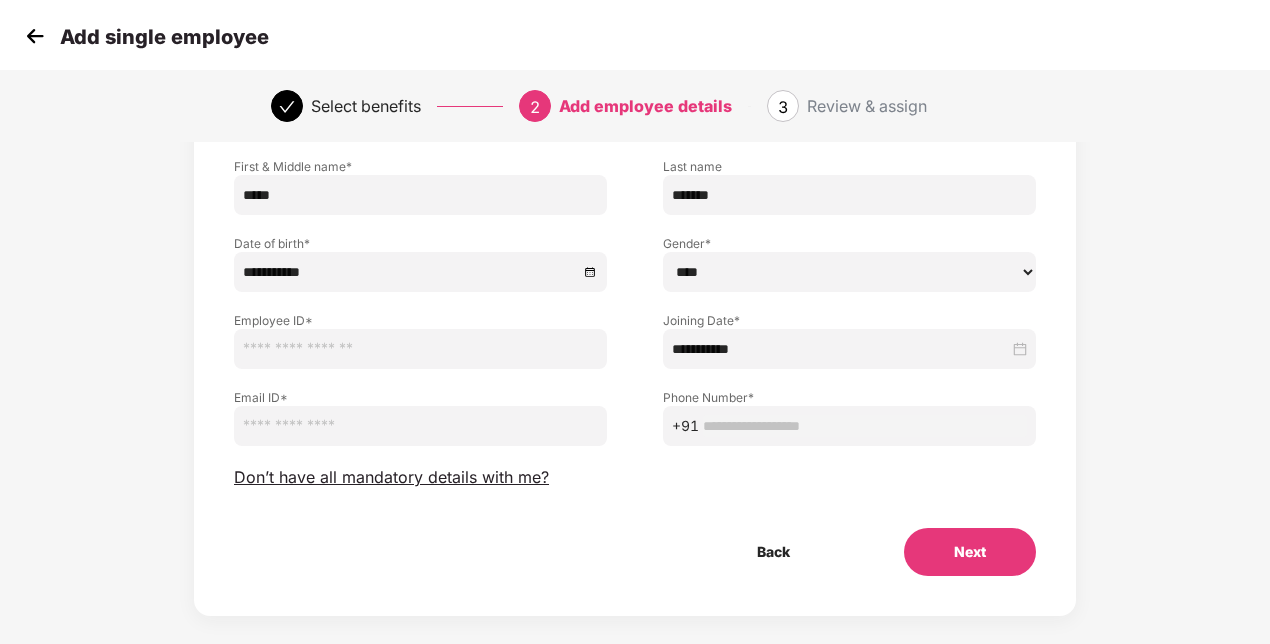scroll, scrollTop: 157, scrollLeft: 0, axis: vertical 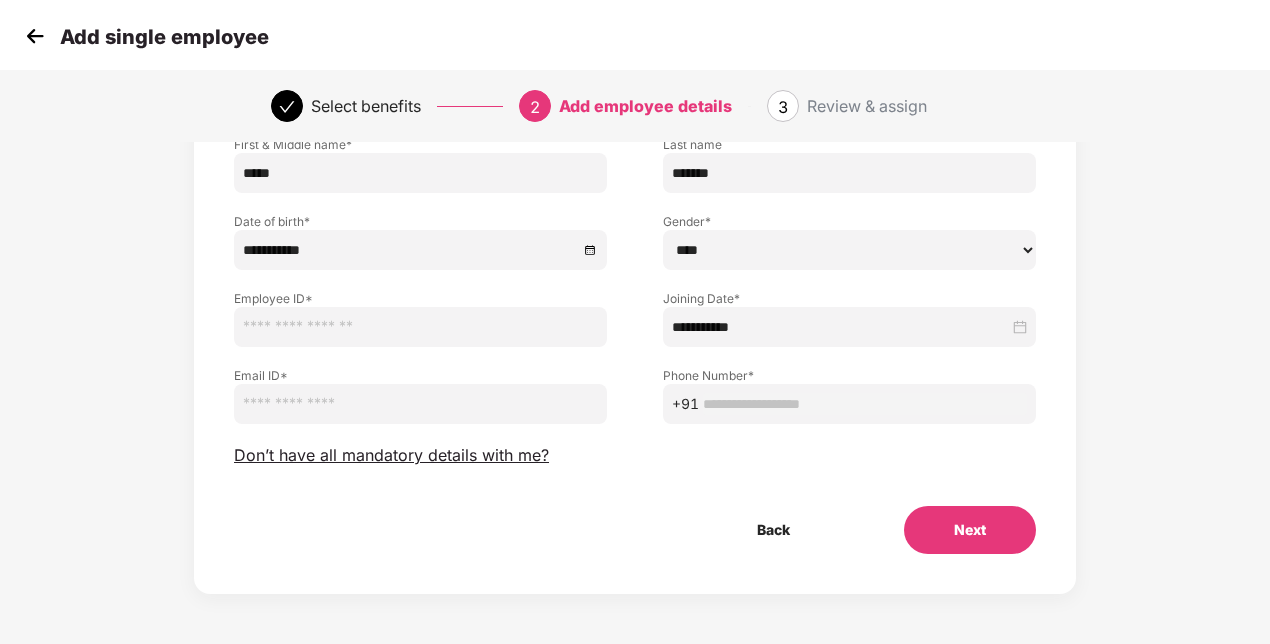 click at bounding box center (420, 327) 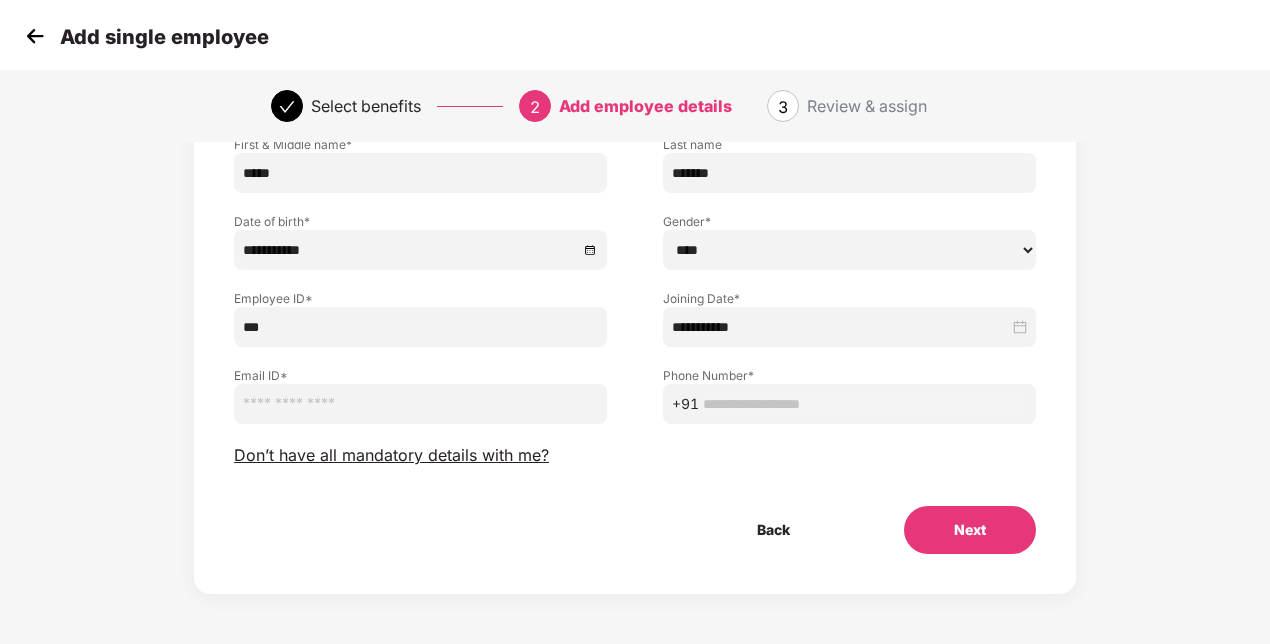 type on "***" 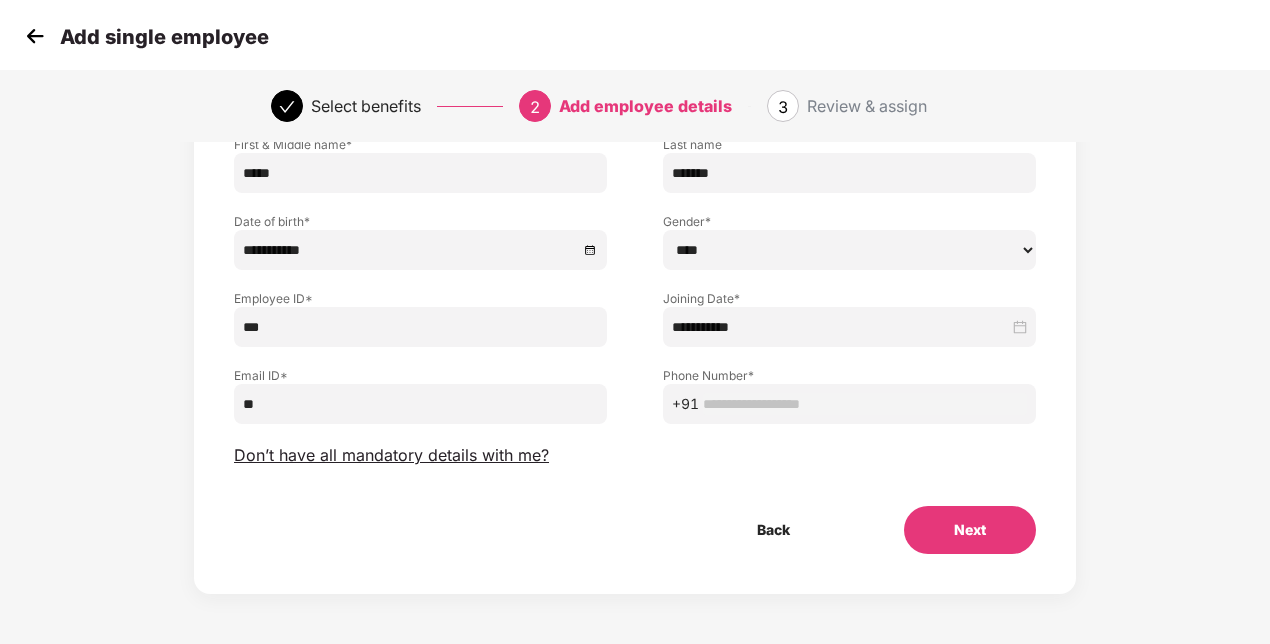 type on "*" 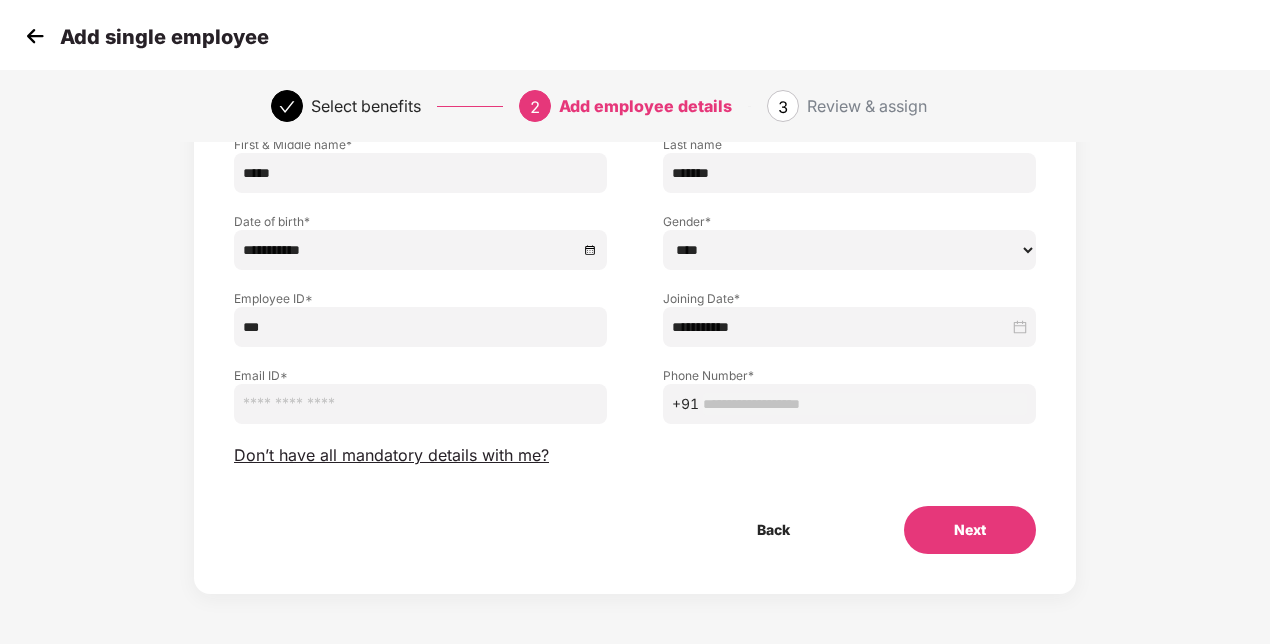 click at bounding box center [420, 404] 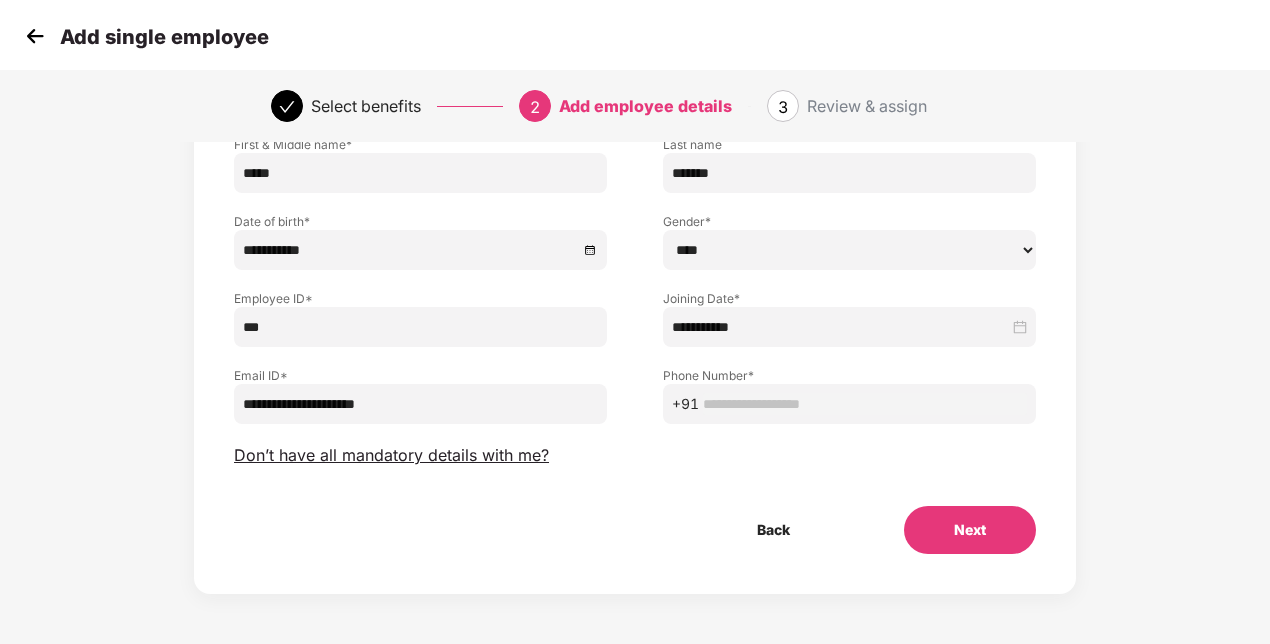 type on "**********" 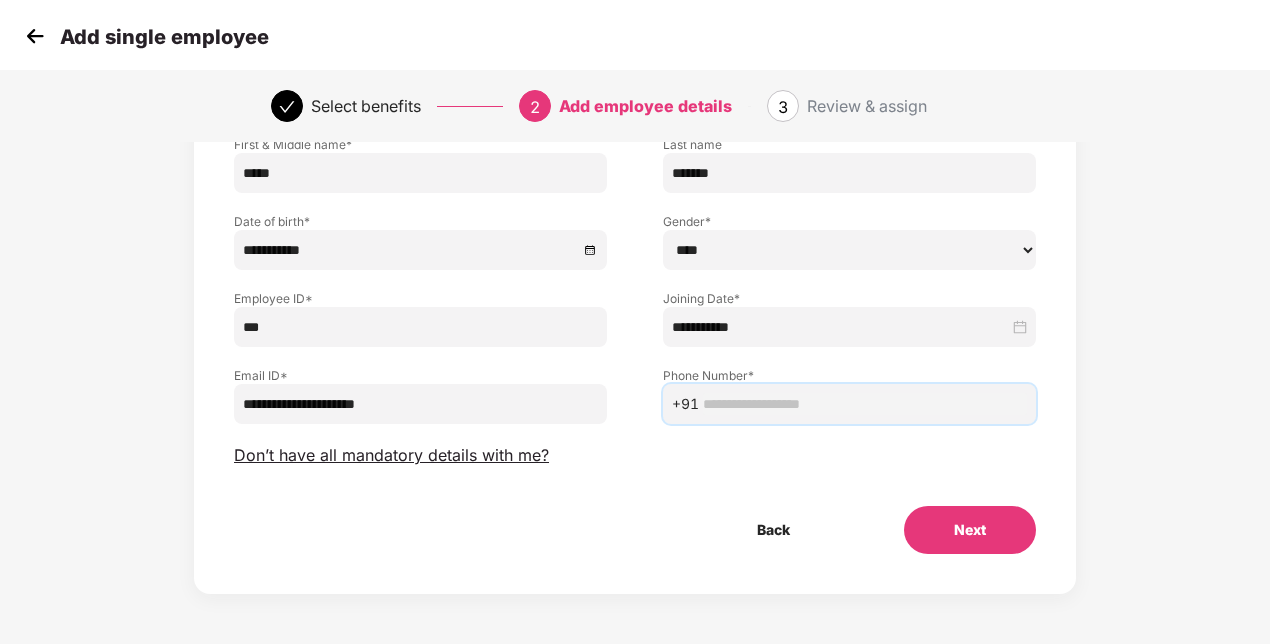 click at bounding box center (865, 404) 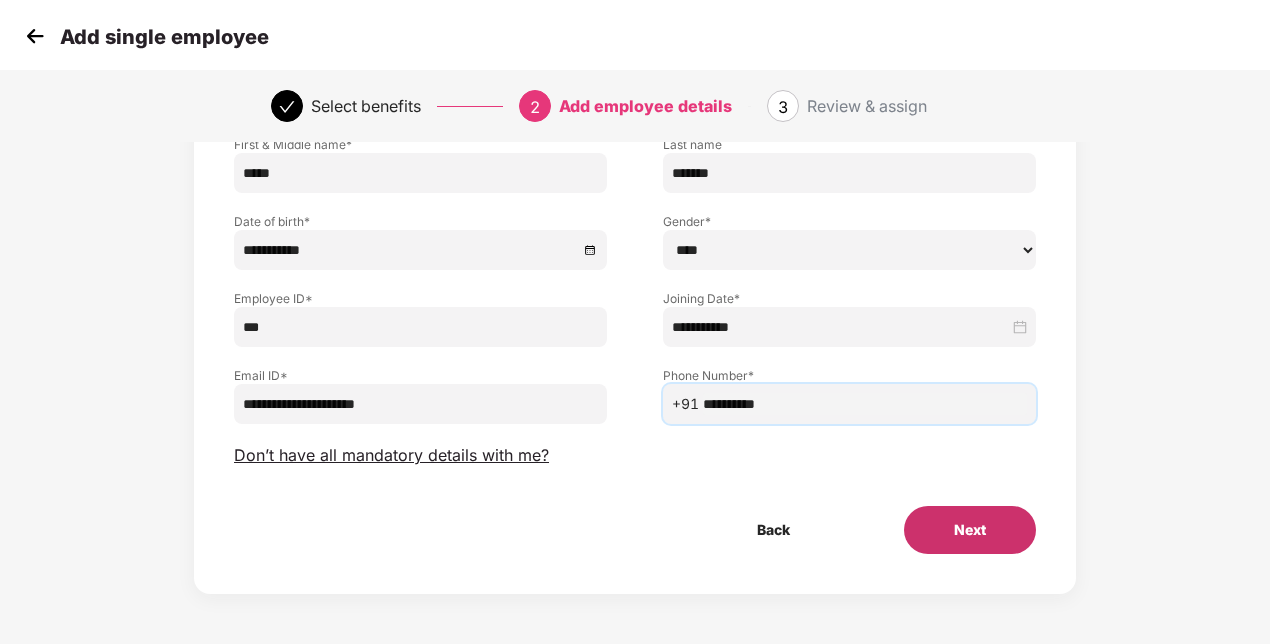 type on "**********" 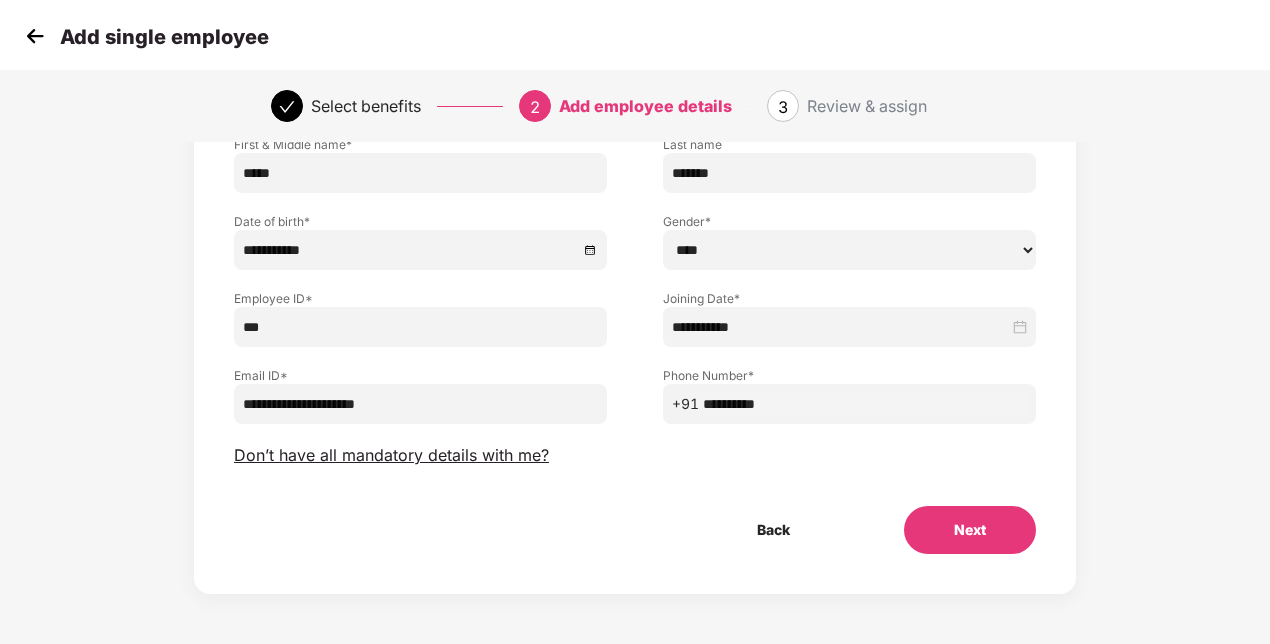 click on "Next" at bounding box center (970, 530) 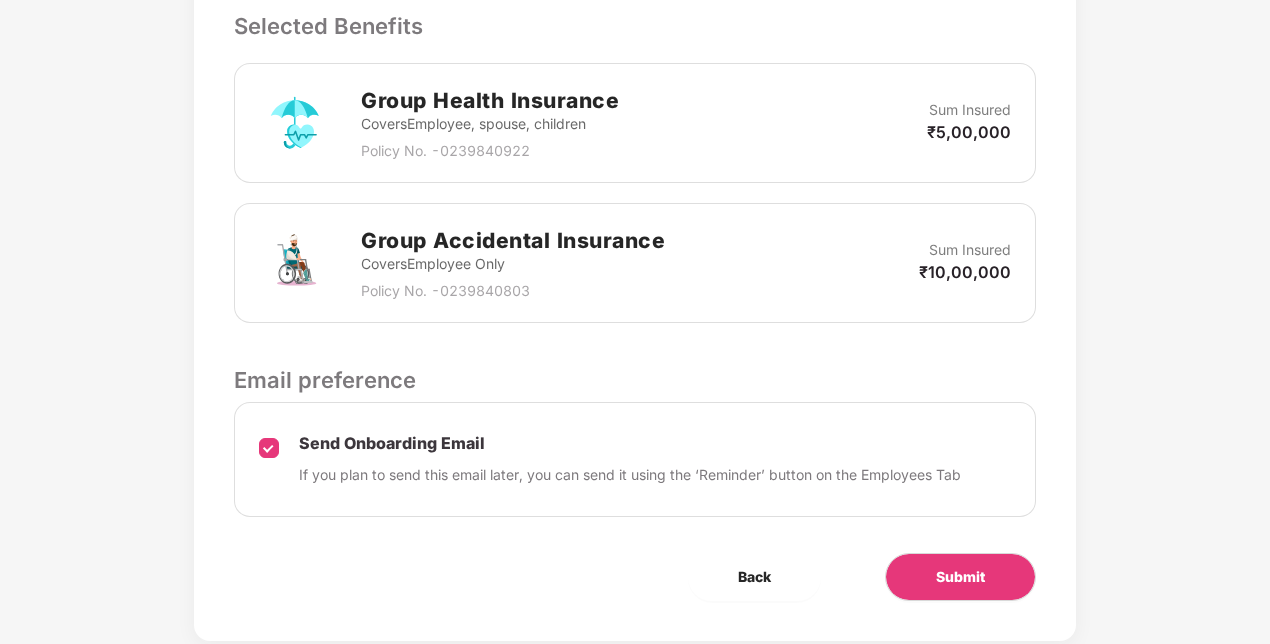 scroll, scrollTop: 742, scrollLeft: 0, axis: vertical 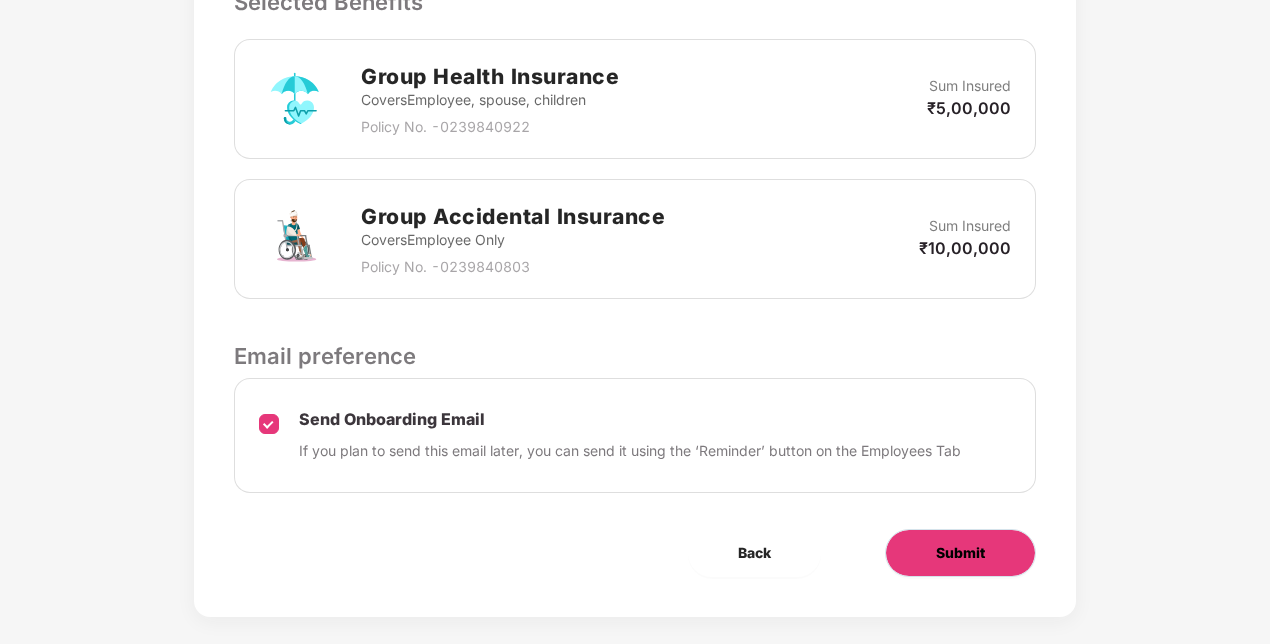 click on "Submit" at bounding box center (960, 553) 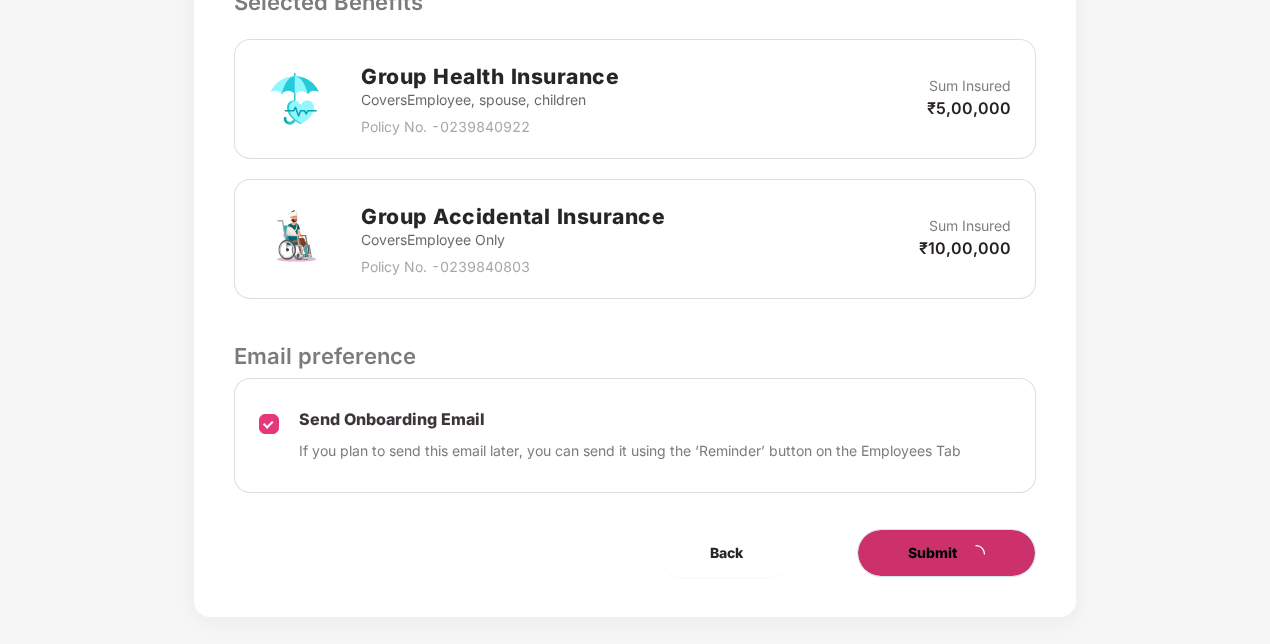 scroll, scrollTop: 0, scrollLeft: 0, axis: both 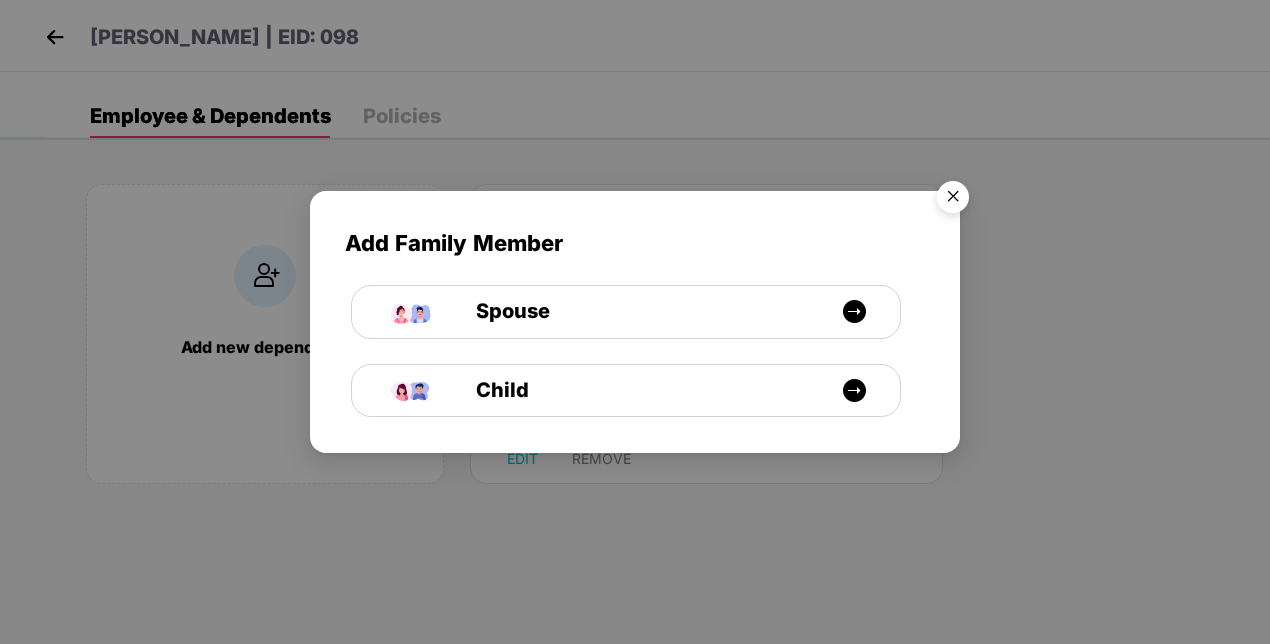 click at bounding box center [953, 200] 